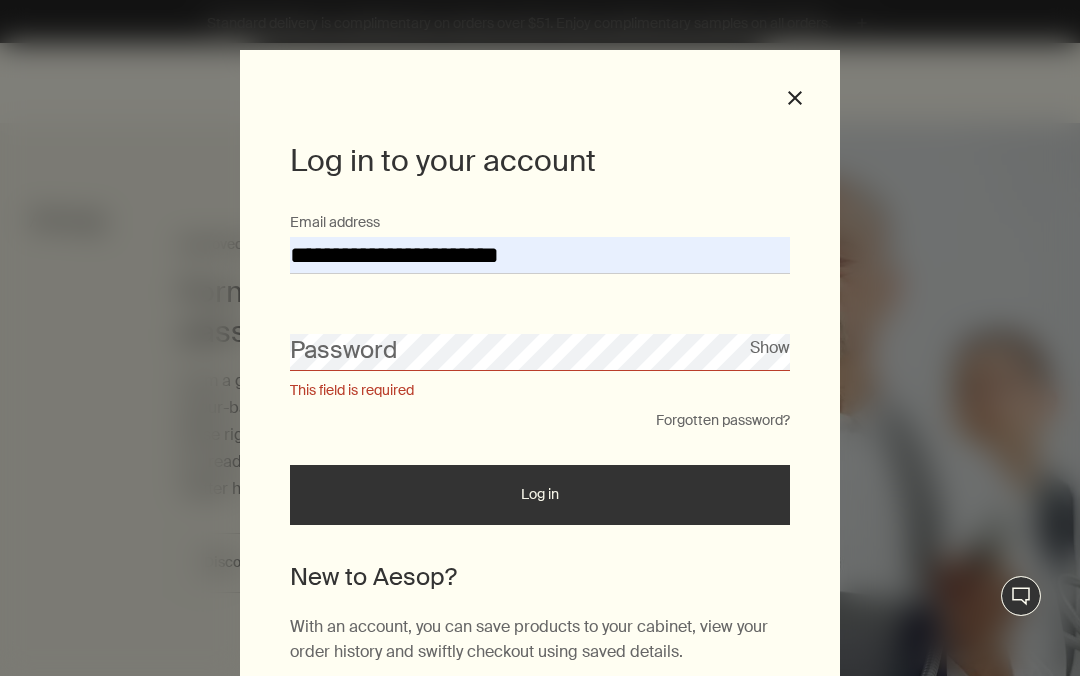 scroll, scrollTop: 289, scrollLeft: 0, axis: vertical 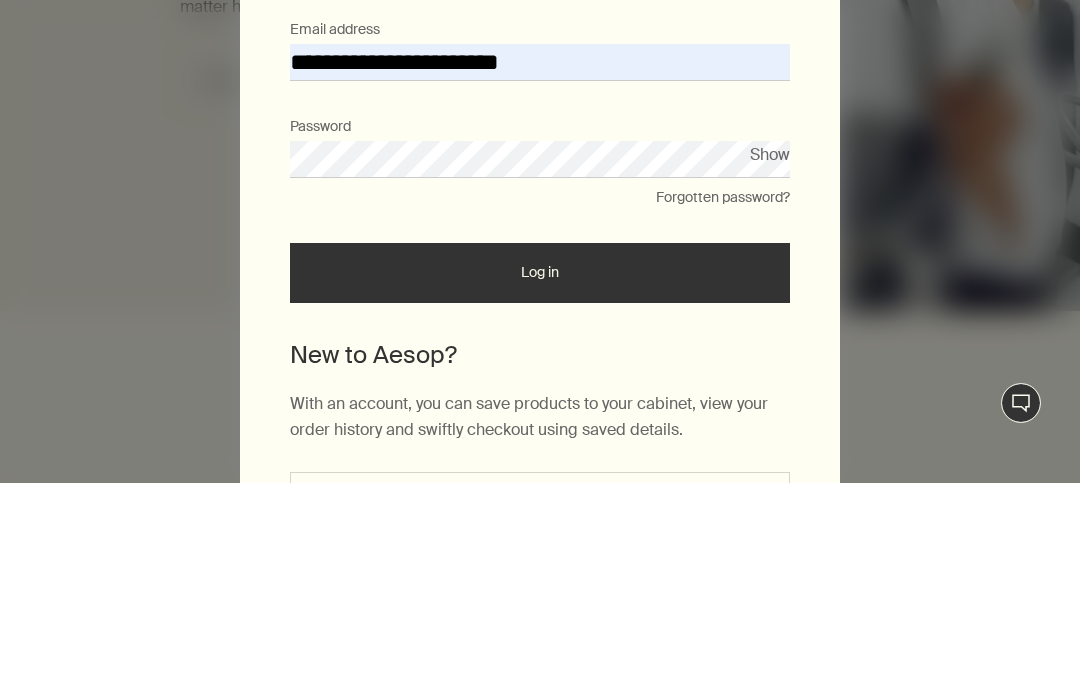 click on "Log in" at bounding box center (540, 466) 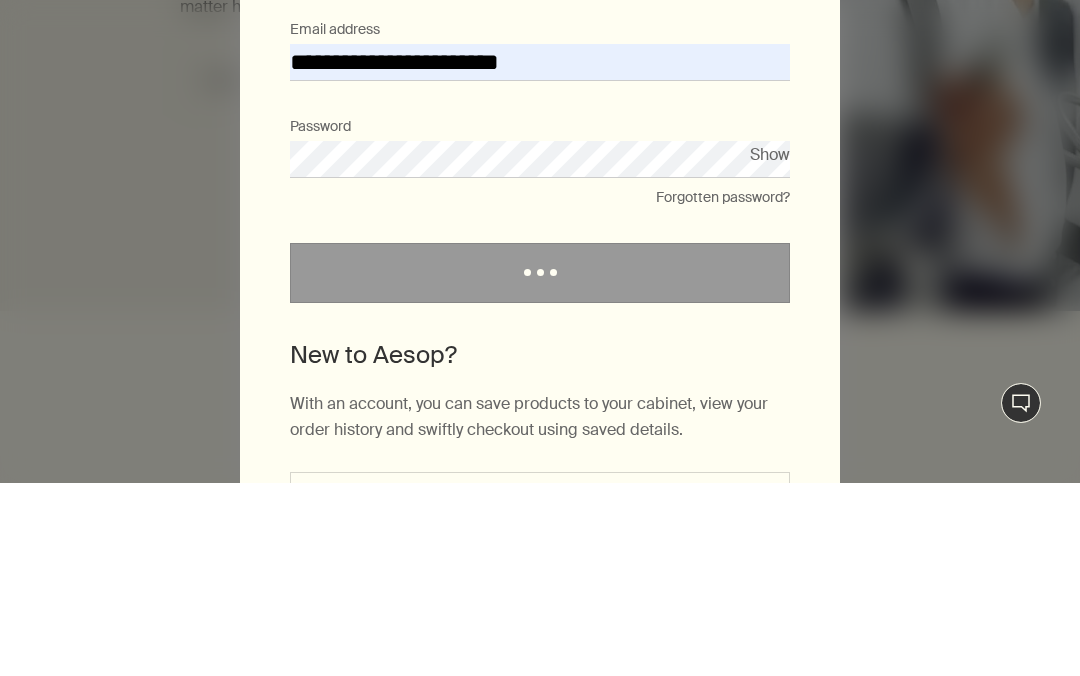 scroll, scrollTop: 289, scrollLeft: 0, axis: vertical 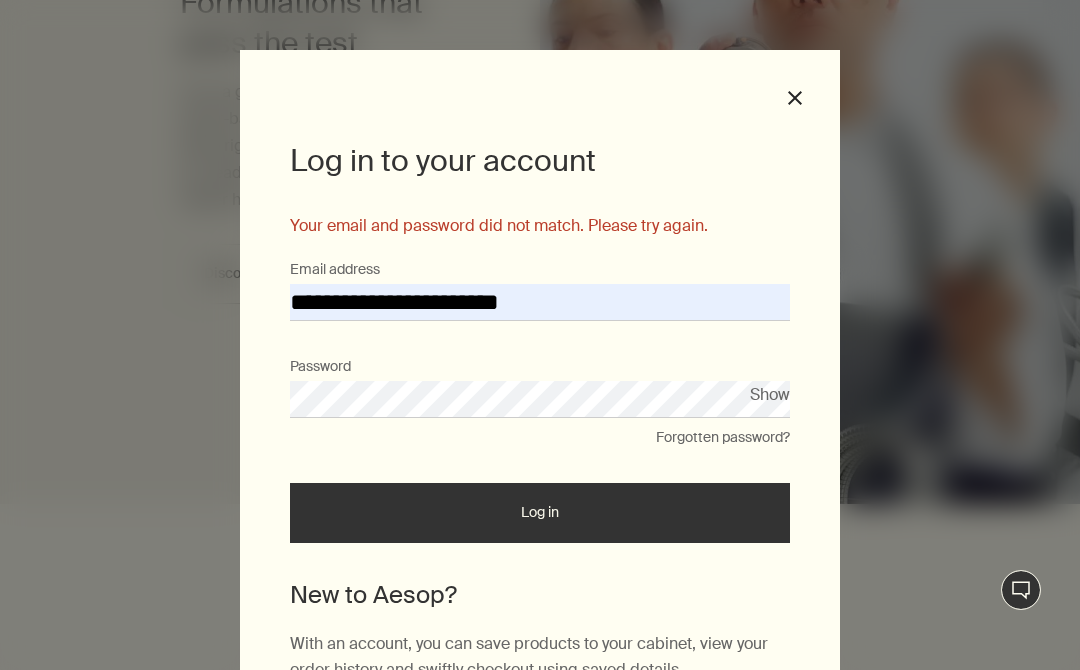 click on "Password" at bounding box center [540, 387] 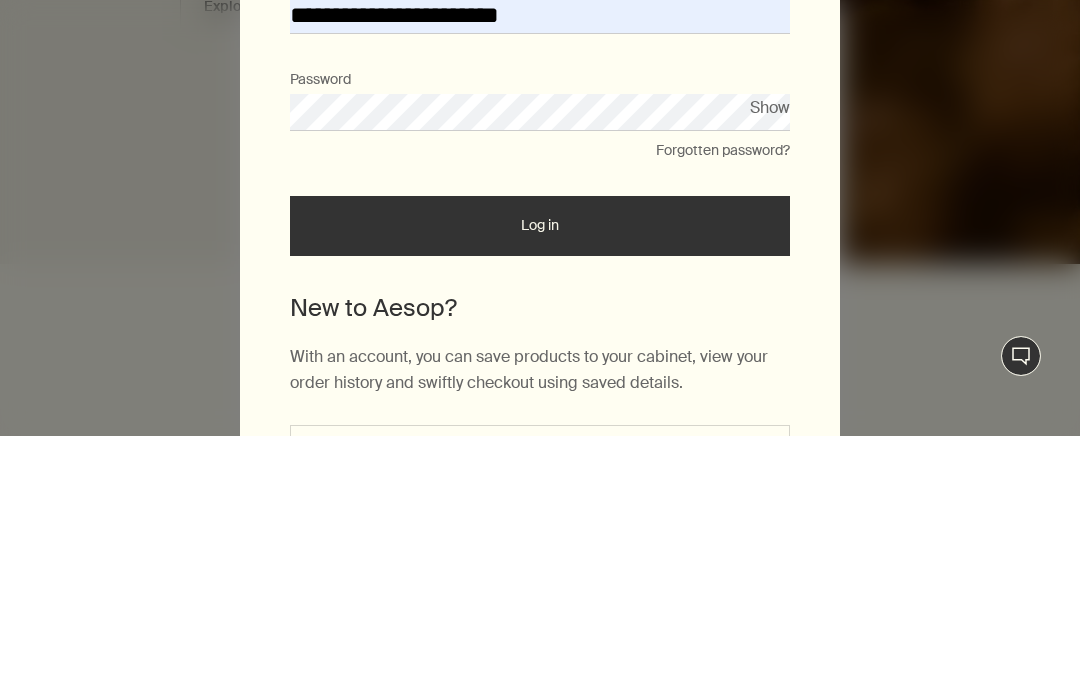 click on "Log in" at bounding box center [540, 466] 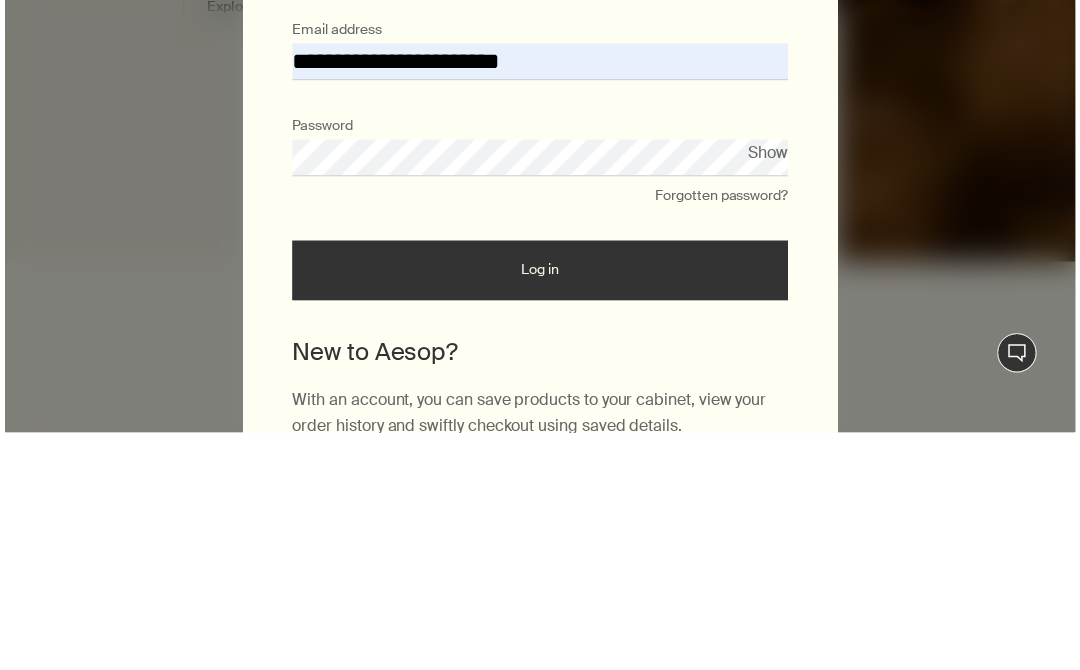 scroll, scrollTop: 529, scrollLeft: 0, axis: vertical 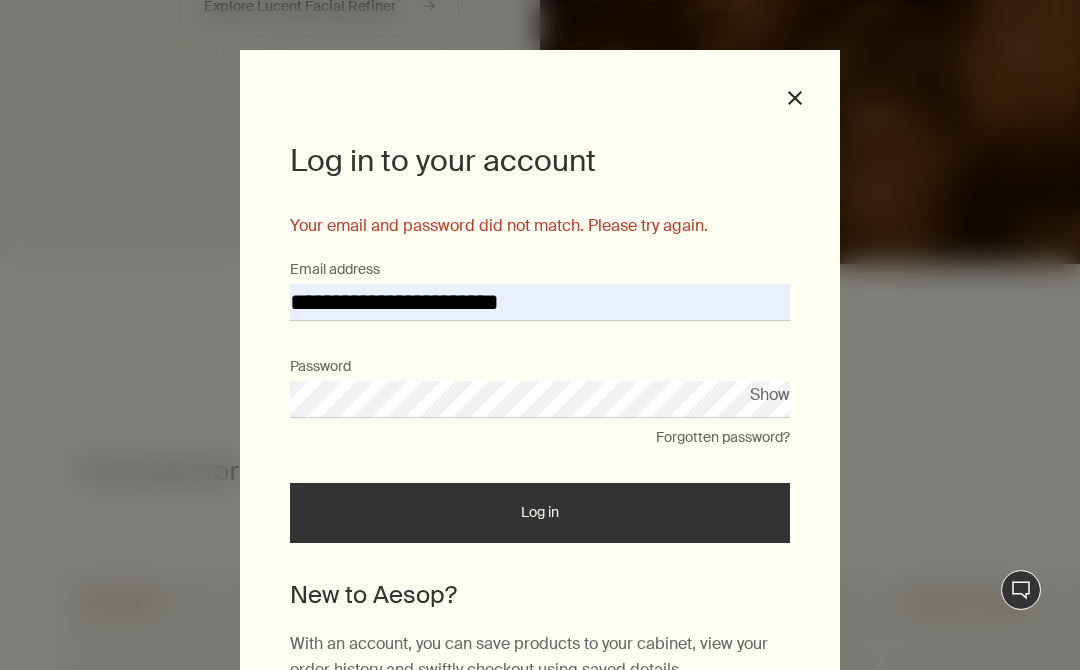 click on "close" at bounding box center [795, 98] 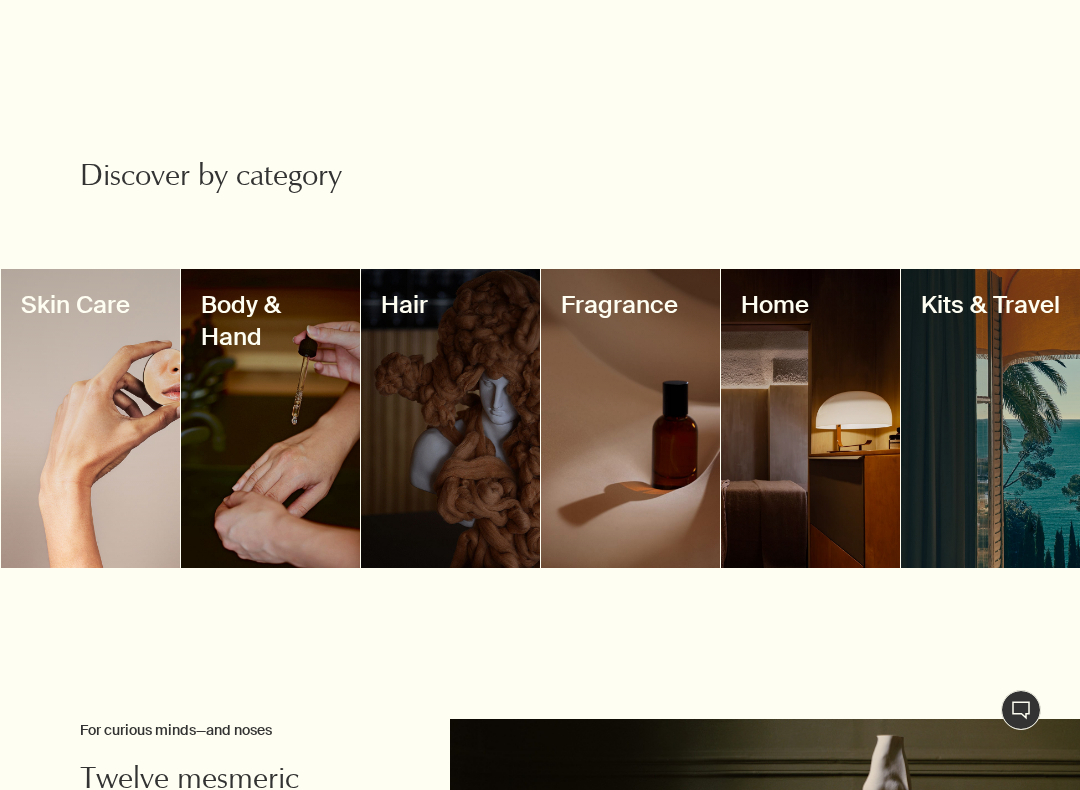 scroll, scrollTop: 1675, scrollLeft: 0, axis: vertical 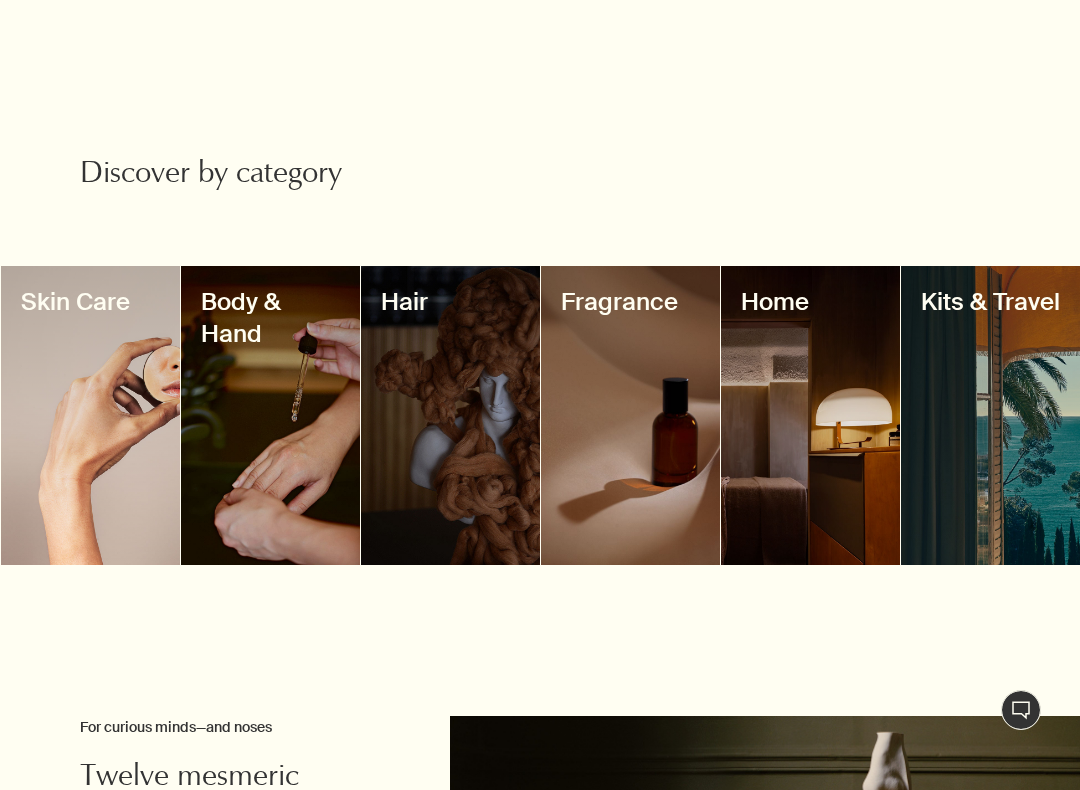 click at bounding box center (450, 415) 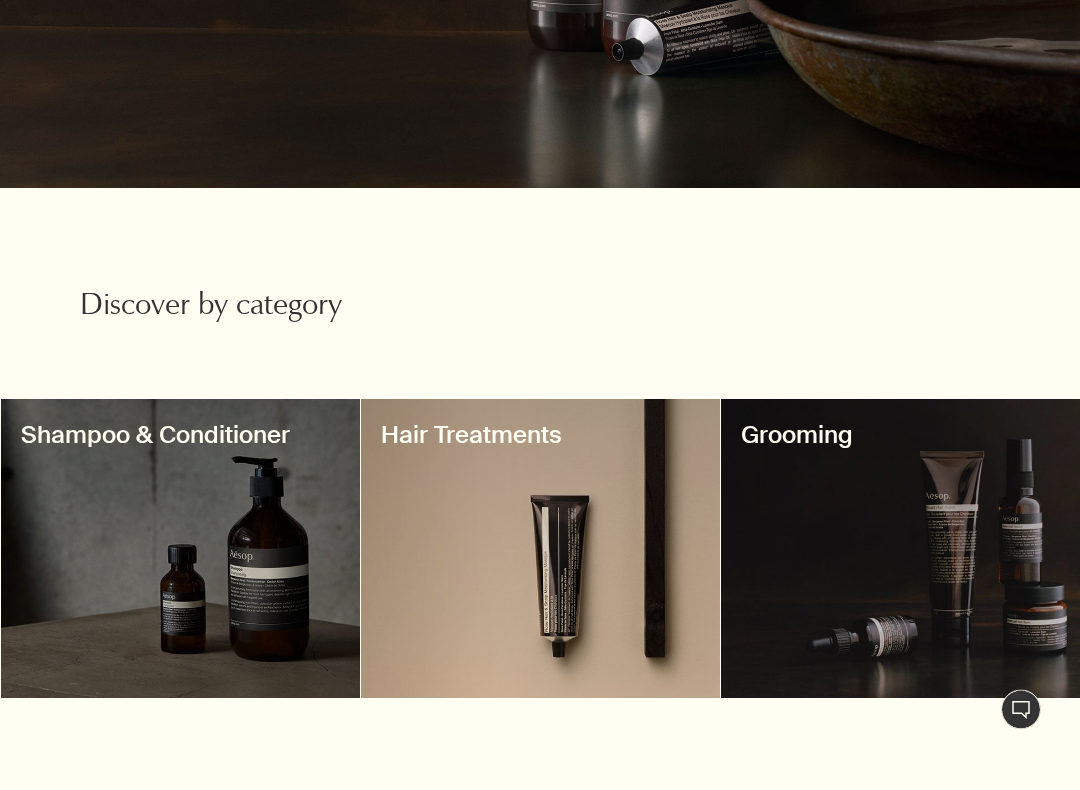 scroll, scrollTop: 392, scrollLeft: 0, axis: vertical 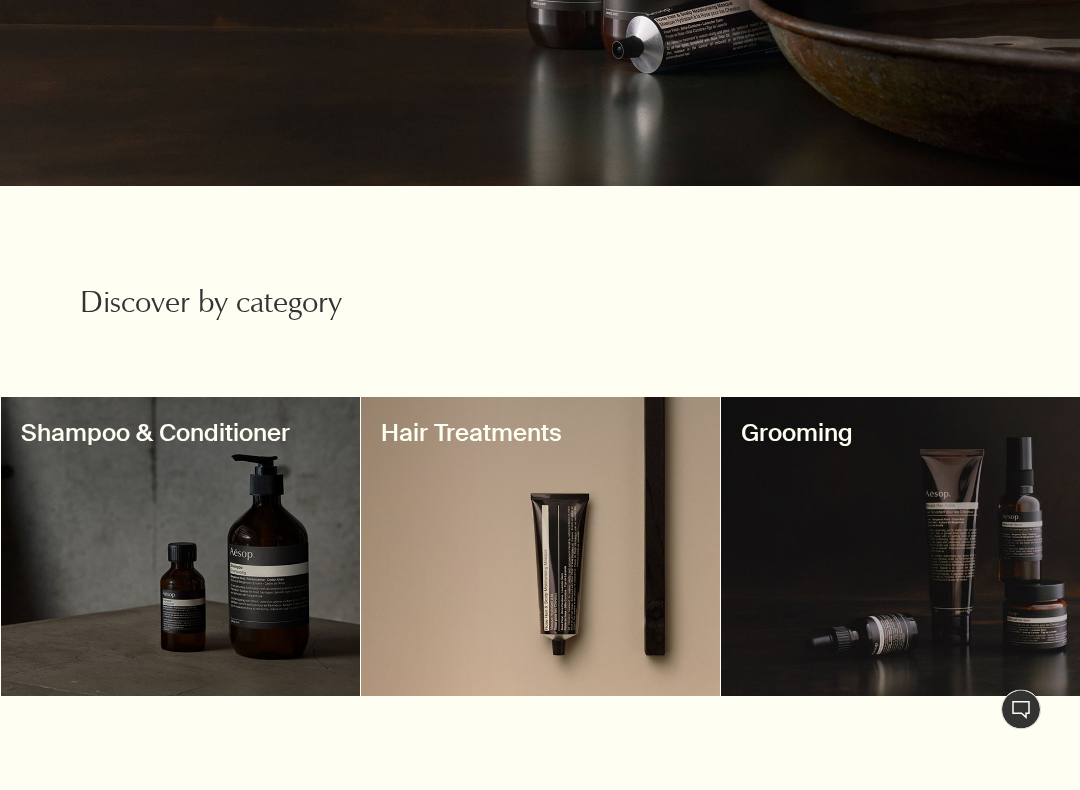 click at bounding box center (180, 547) 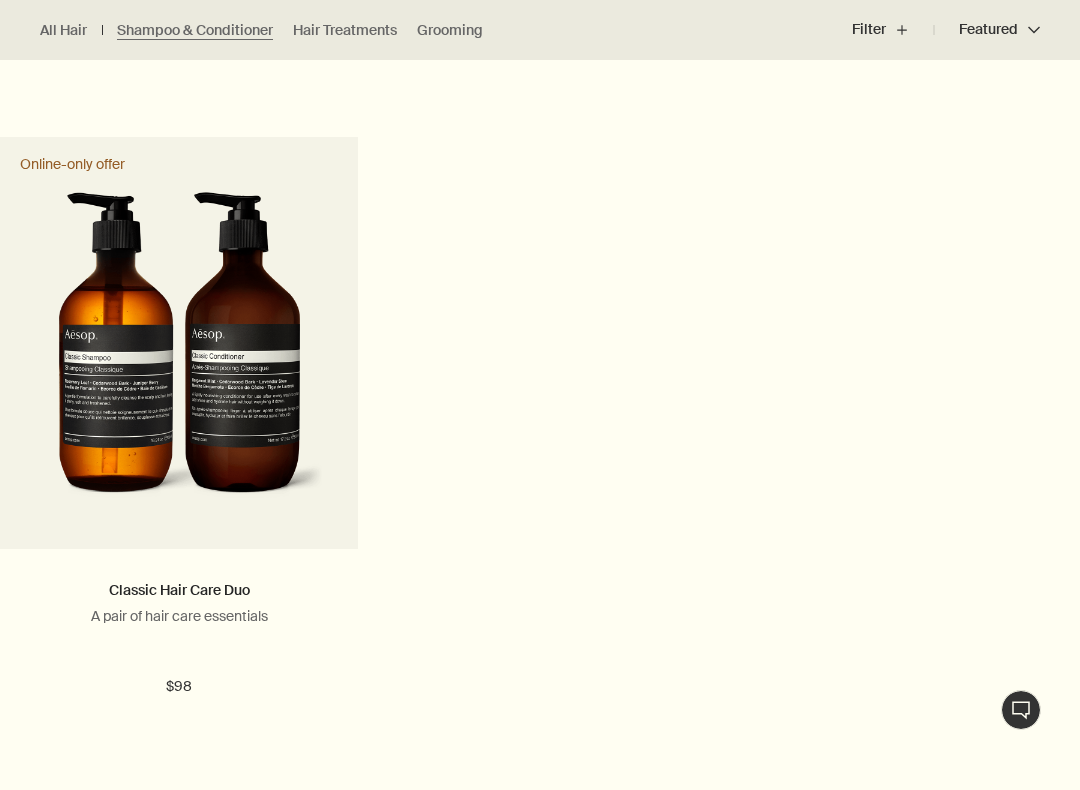 scroll, scrollTop: 1928, scrollLeft: 0, axis: vertical 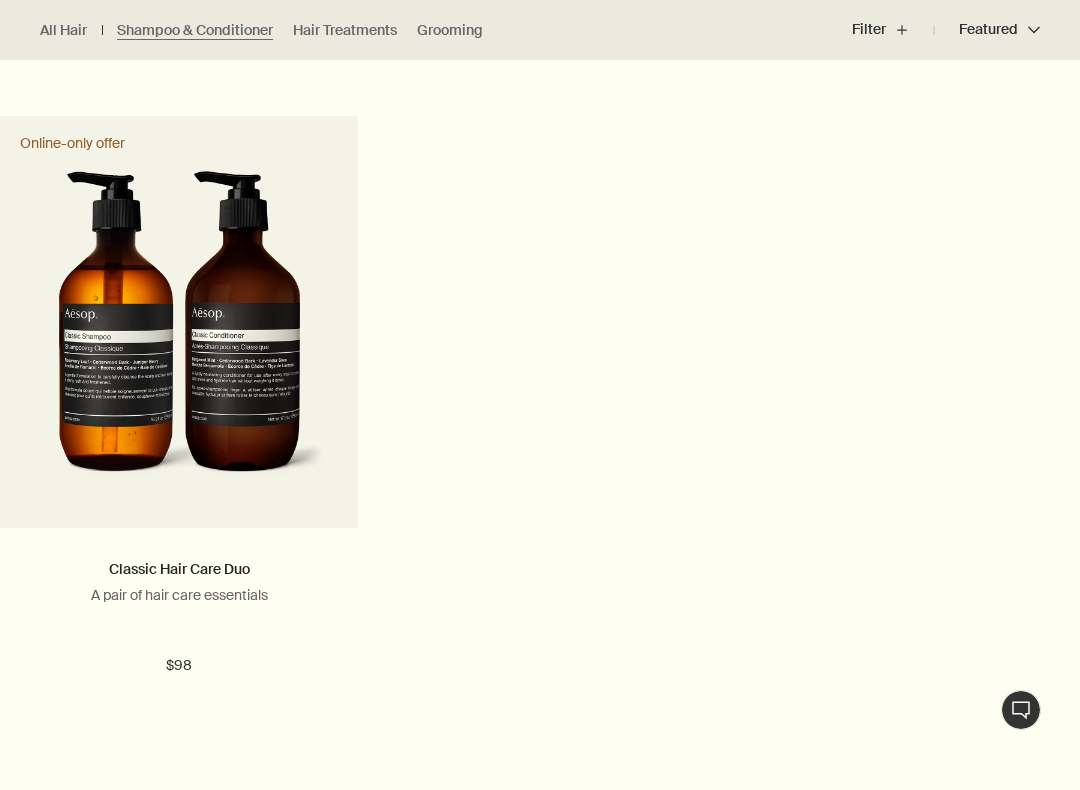 click on "Add Add to your cart" at bounding box center [179, 738] 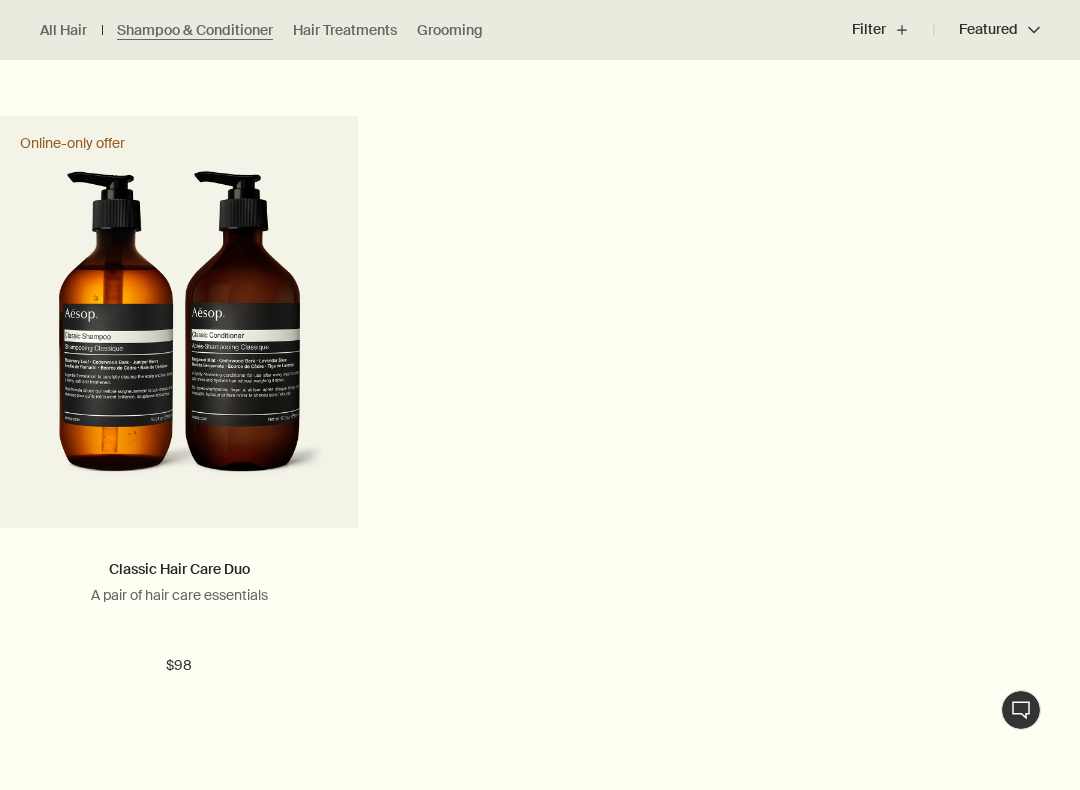 click on "Added Added to your cart Add Add to your cart" at bounding box center [179, 738] 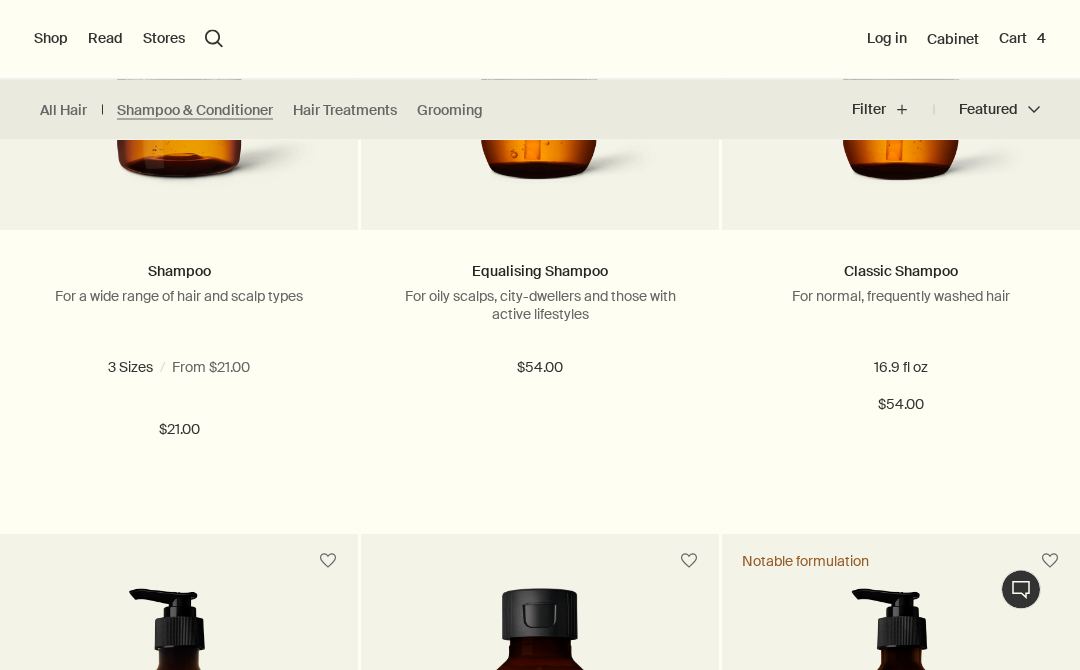 scroll, scrollTop: 791, scrollLeft: 0, axis: vertical 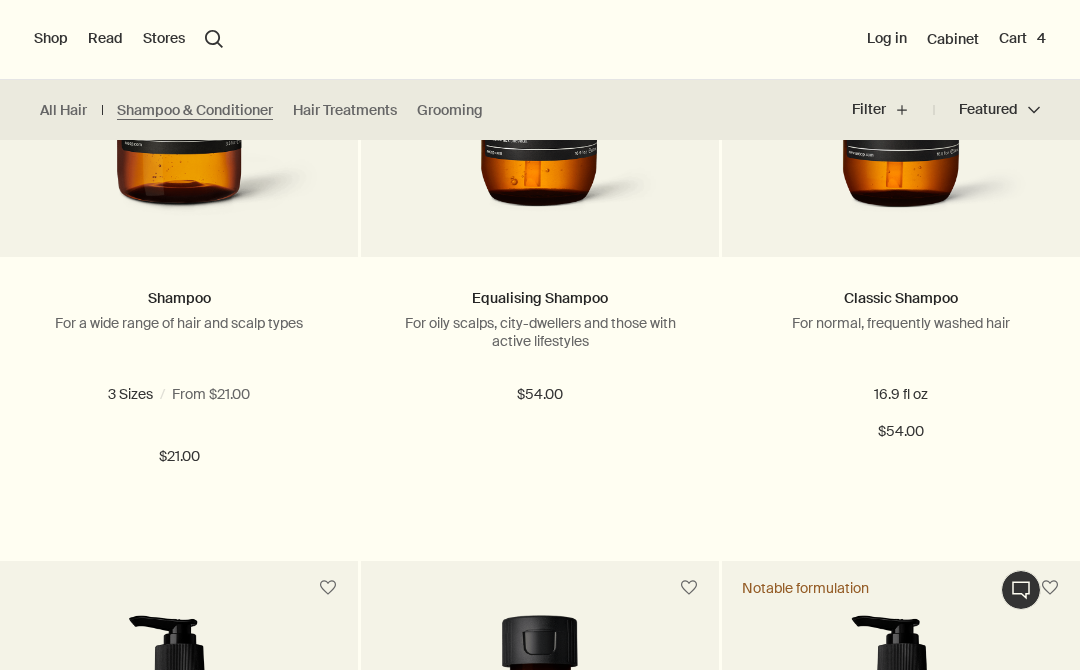 click on "Cart 4" at bounding box center (1022, 39) 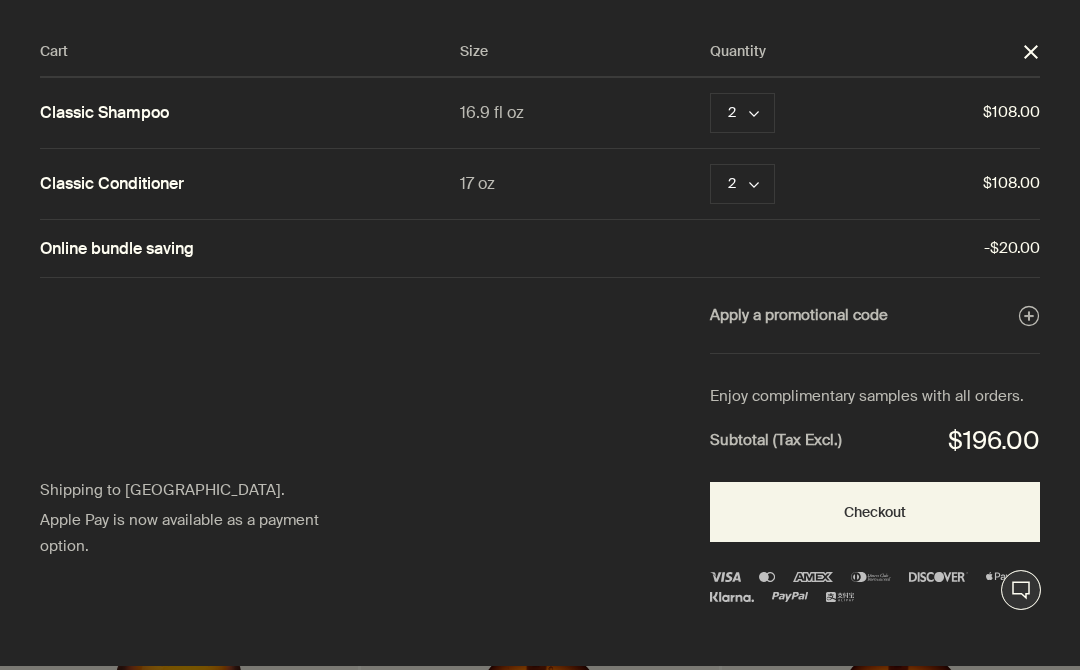 scroll, scrollTop: 0, scrollLeft: 0, axis: both 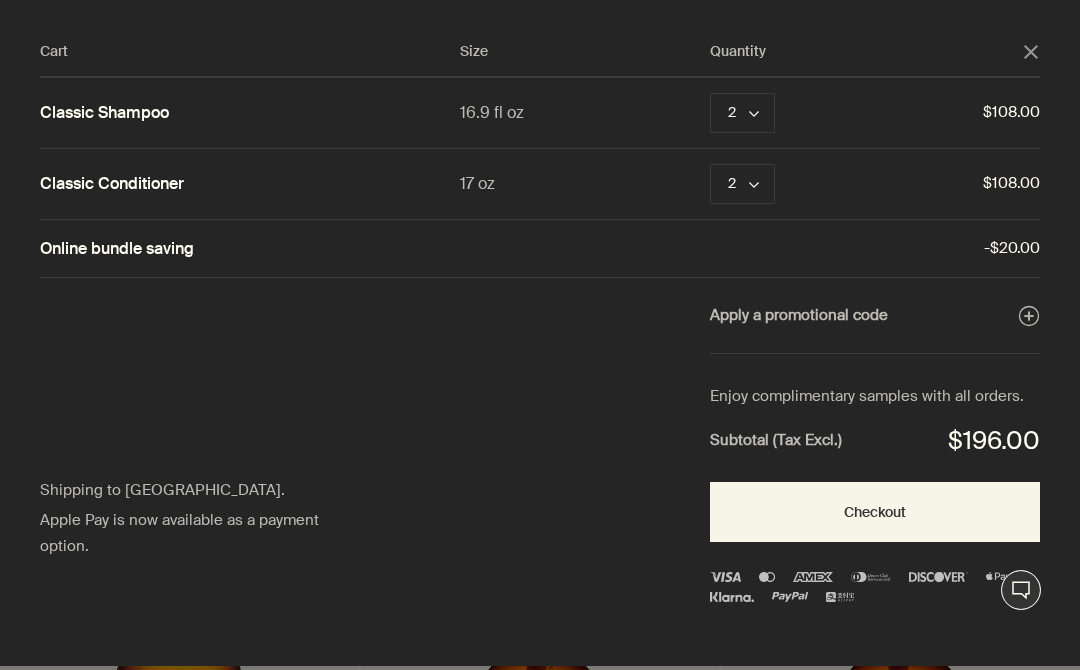 click on "chevron" 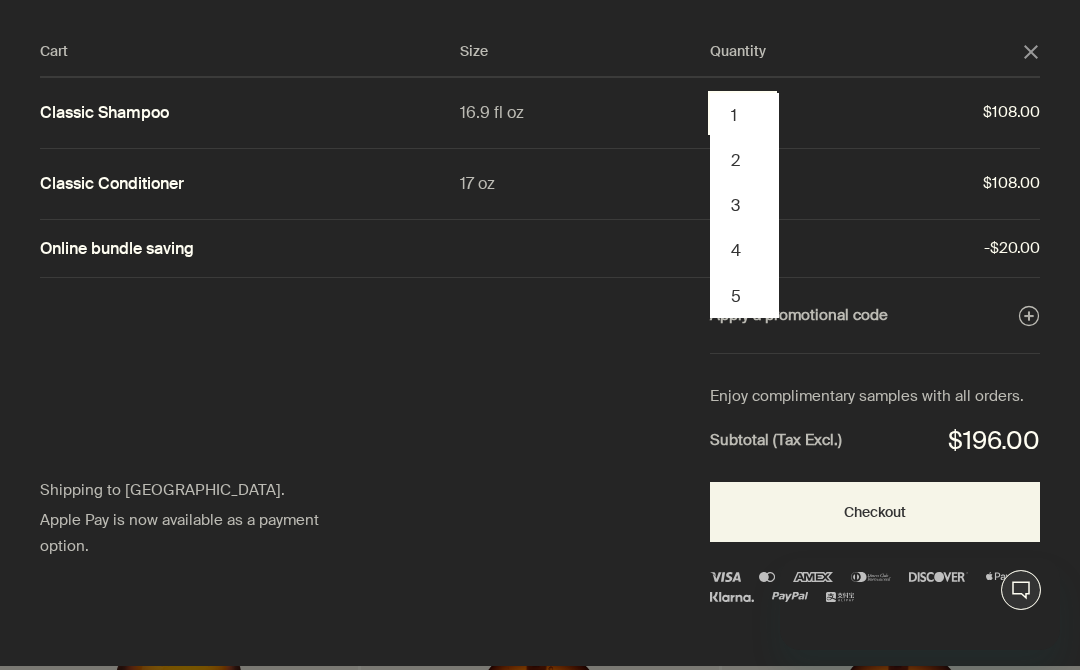 scroll, scrollTop: 0, scrollLeft: 0, axis: both 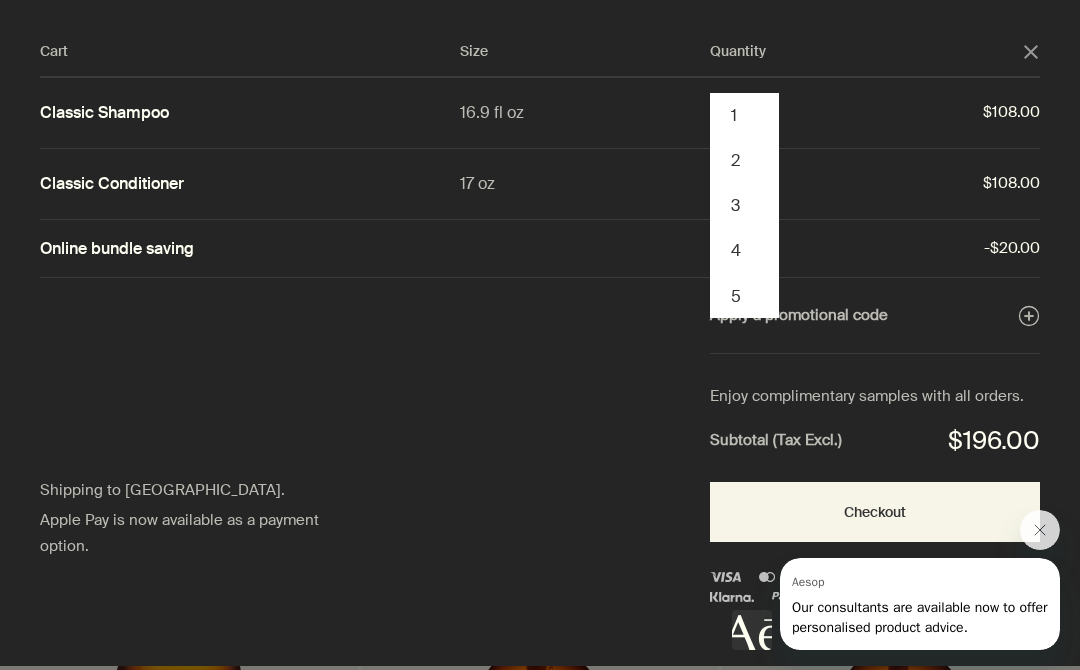 click on "Cart Size Quantity close Classic Shampoo  16.9 fl oz 2 chevron 1 2 3 4 5 6 7 8 9 10 Remove $108.00 Classic Conditioner  17 oz 2 chevron Remove $108.00 Online bundle saving - $20.00 Apply a promotional code plusAndCloseWithCircle Shipping to the United States. Apple Pay is now available as a payment option. Enjoy complimentary samples with all orders. Subtotal (Tax Excl.) $196.00 Checkout" at bounding box center (560, 333) 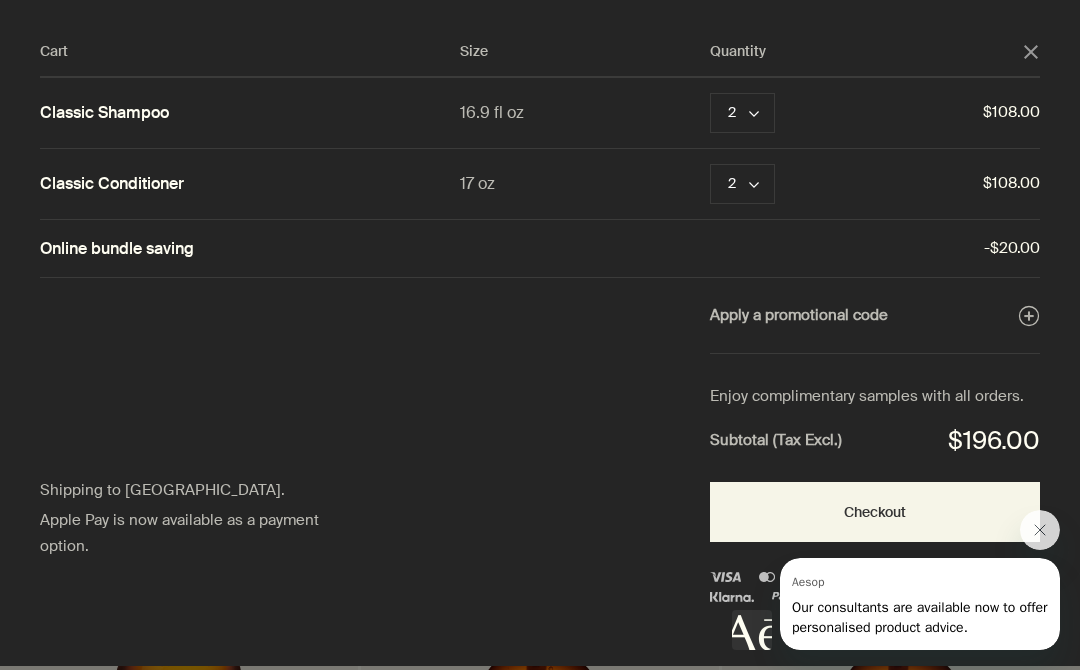 click on "2 chevron" at bounding box center (742, 113) 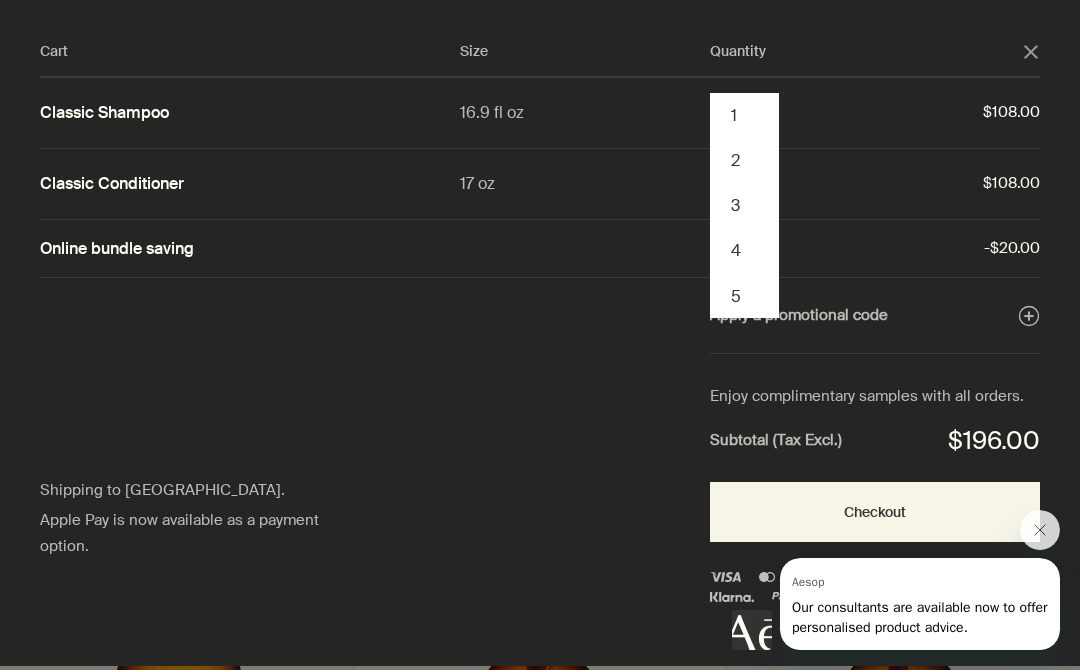click on "1" at bounding box center [744, 115] 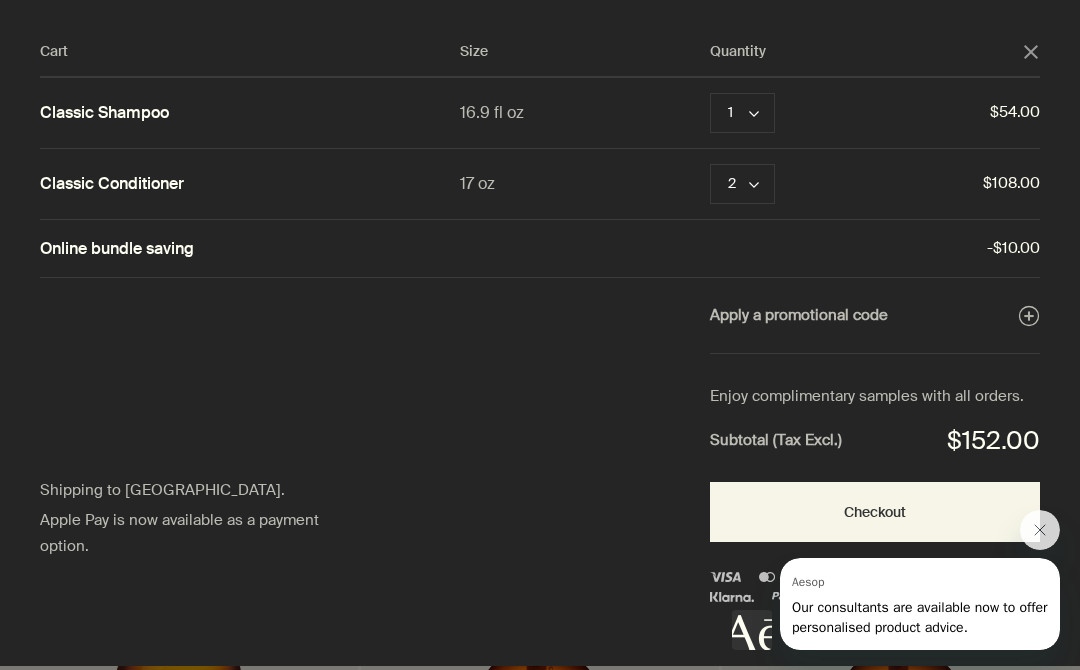 click on "2 chevron" at bounding box center (742, 184) 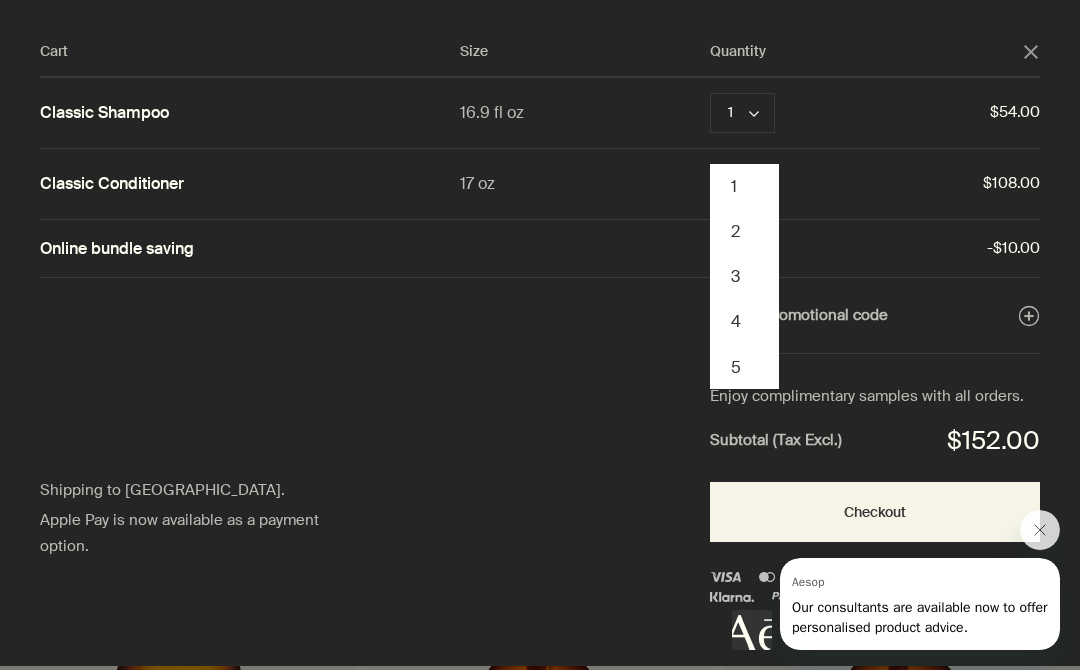 click on "1" at bounding box center (744, 186) 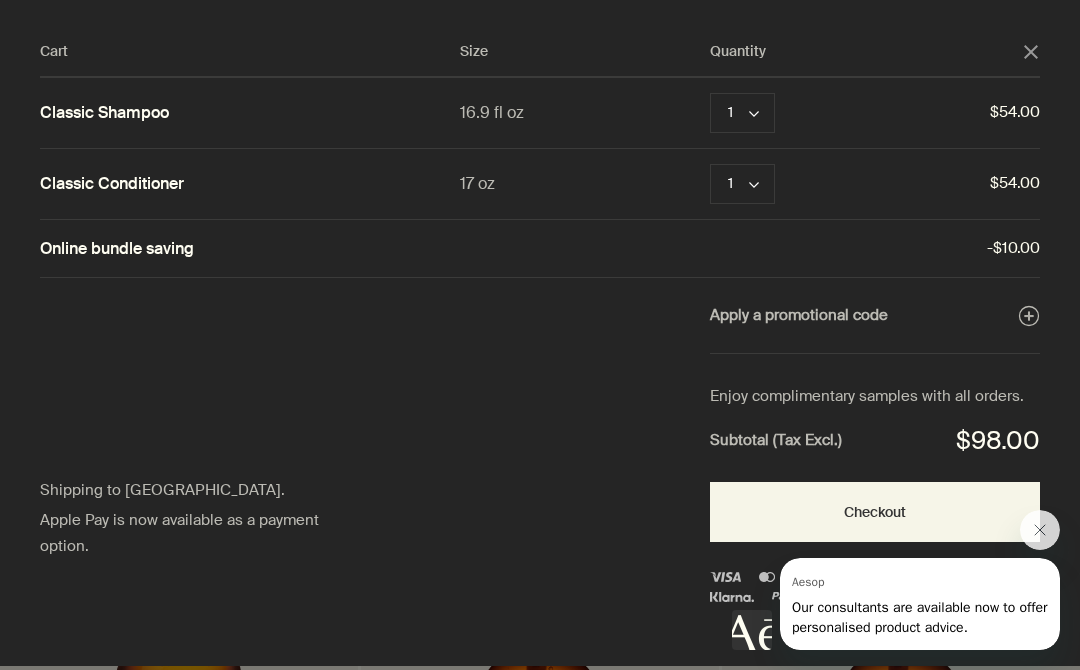 click 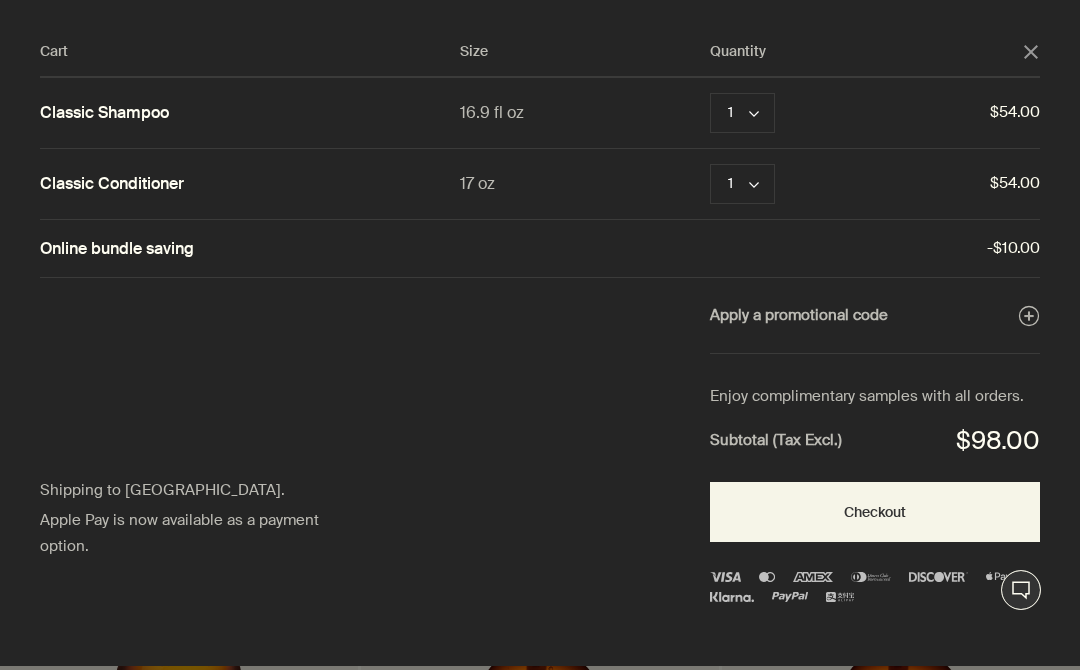 click on "Checkout" at bounding box center (875, 512) 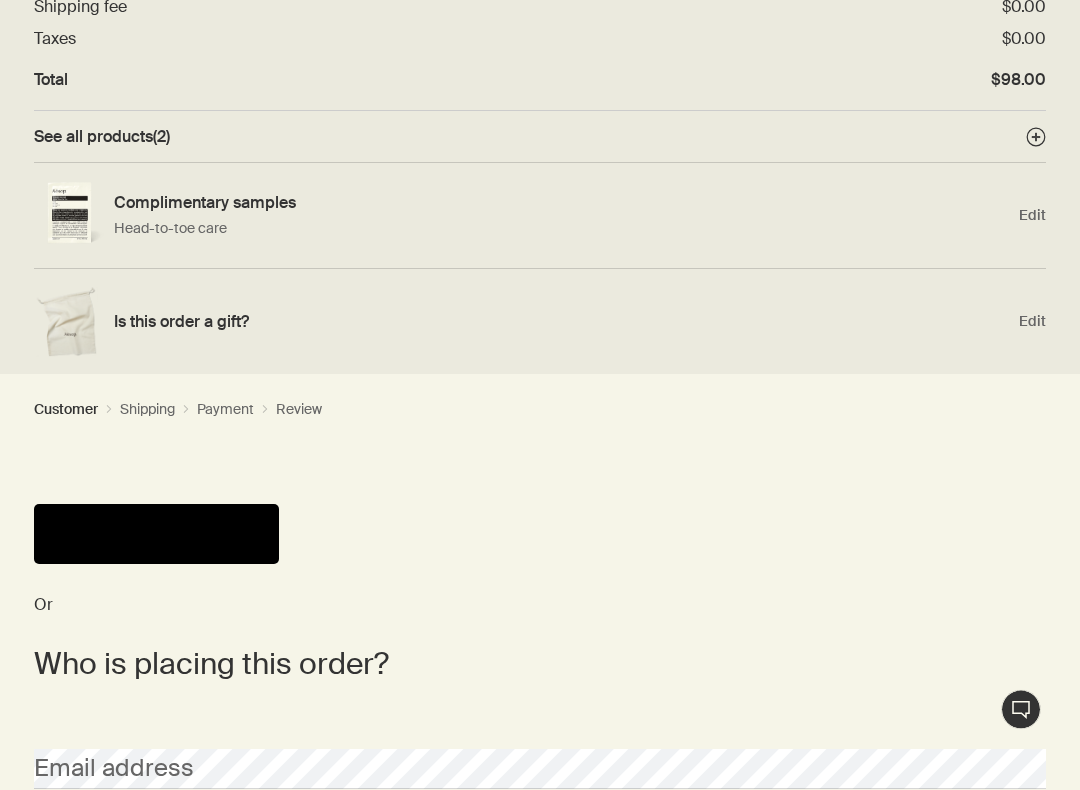 scroll, scrollTop: 235, scrollLeft: 0, axis: vertical 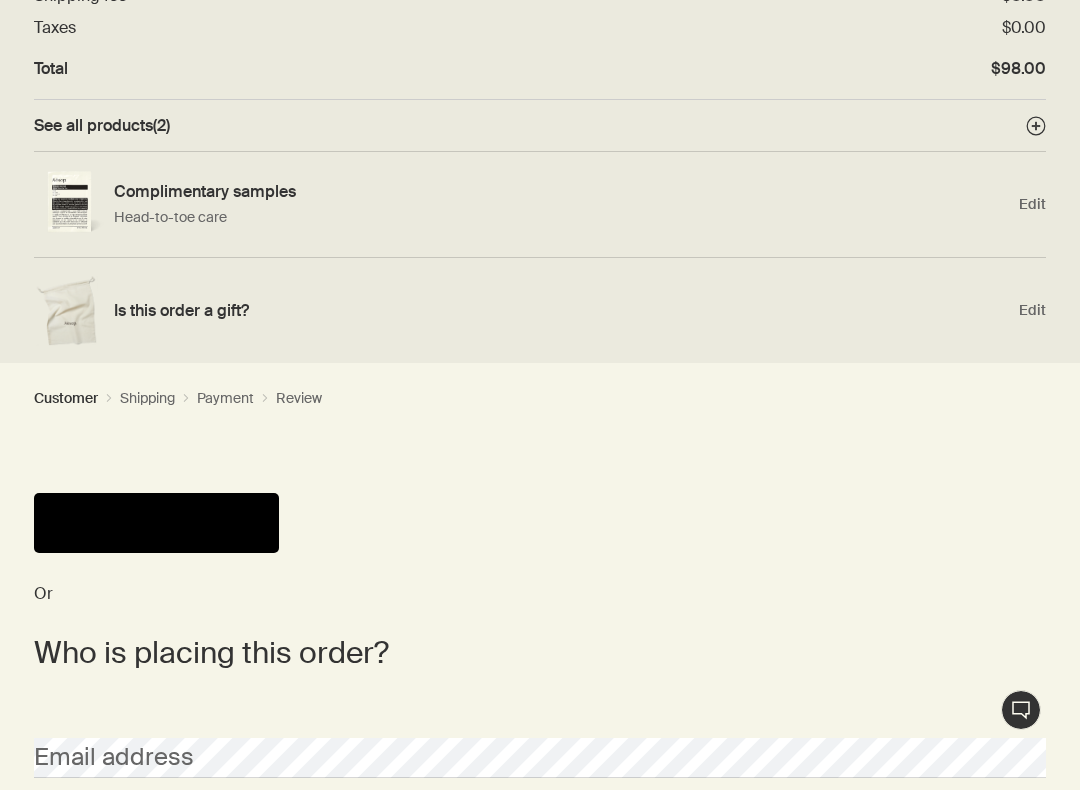 click at bounding box center [156, 523] 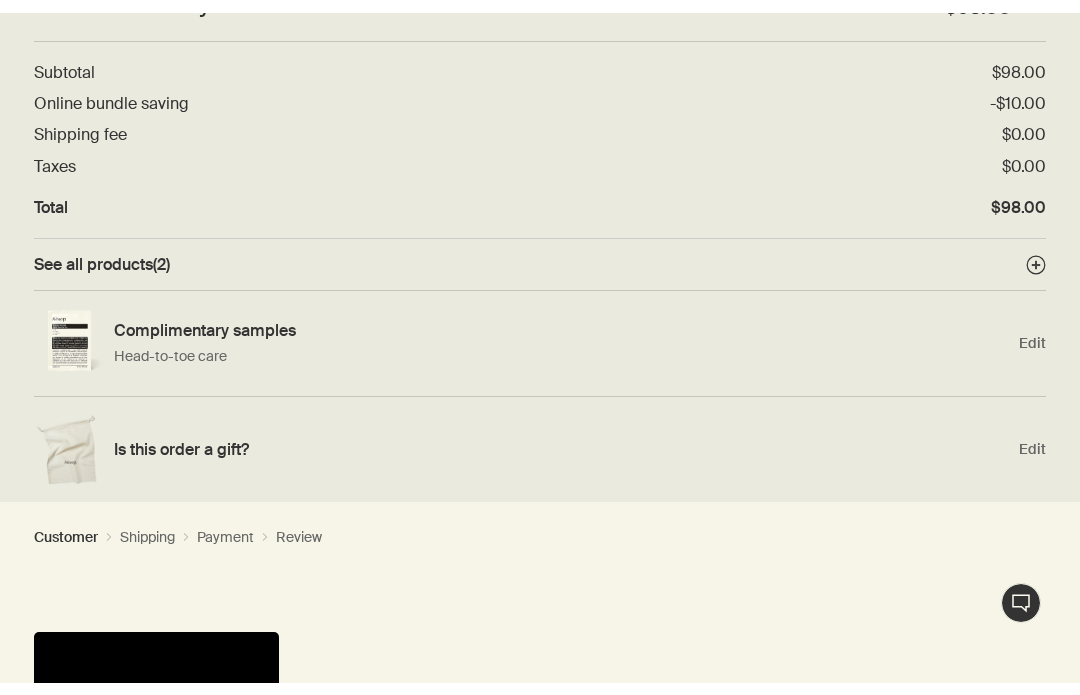 scroll, scrollTop: 0, scrollLeft: 0, axis: both 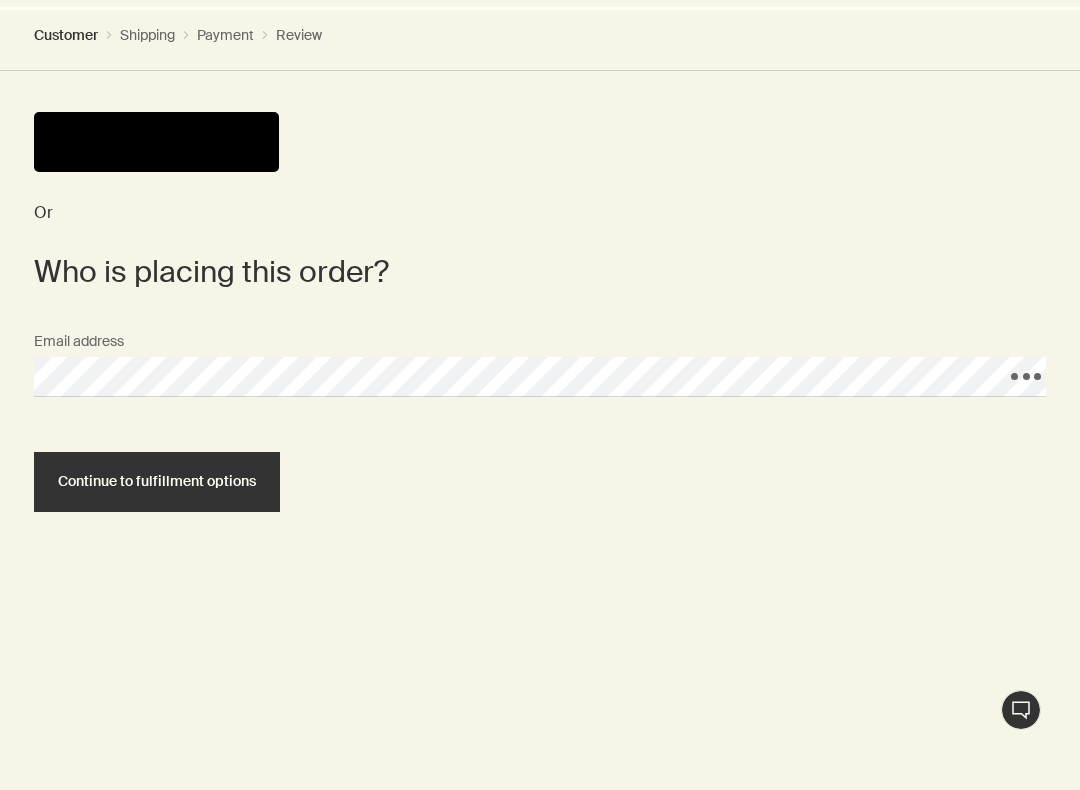 click on "Continue to fulfillment options" at bounding box center [157, 481] 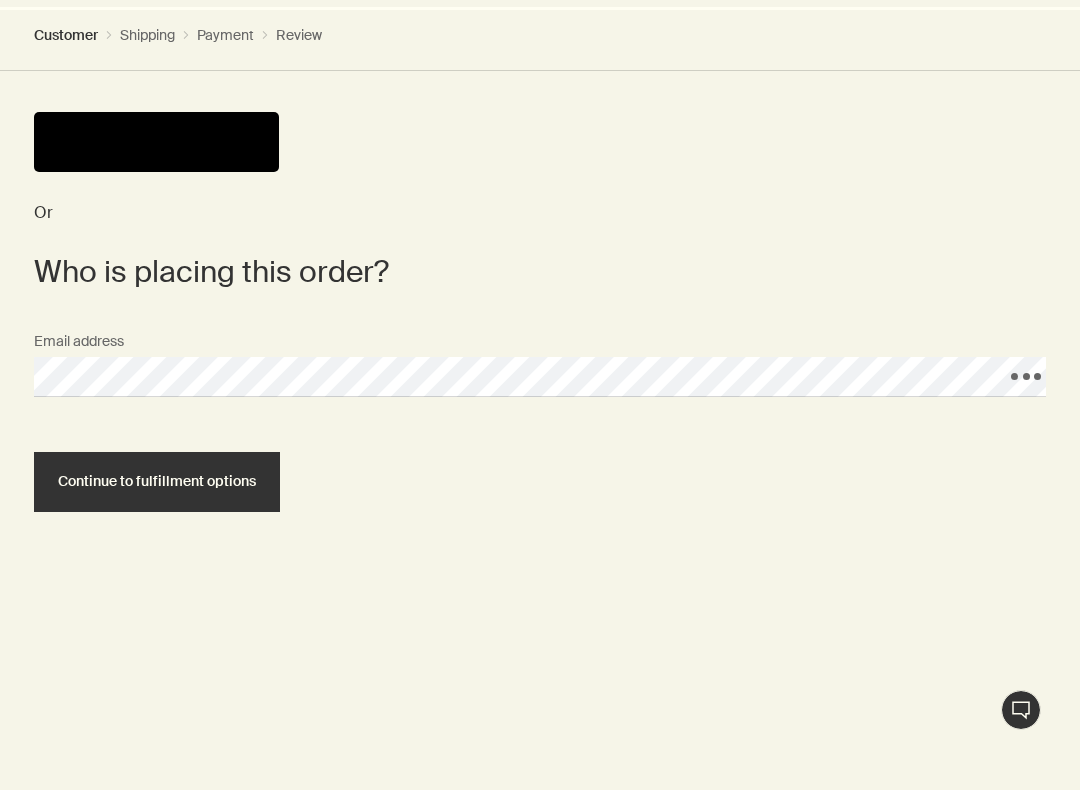click on "Continue to fulfillment options" at bounding box center [157, 482] 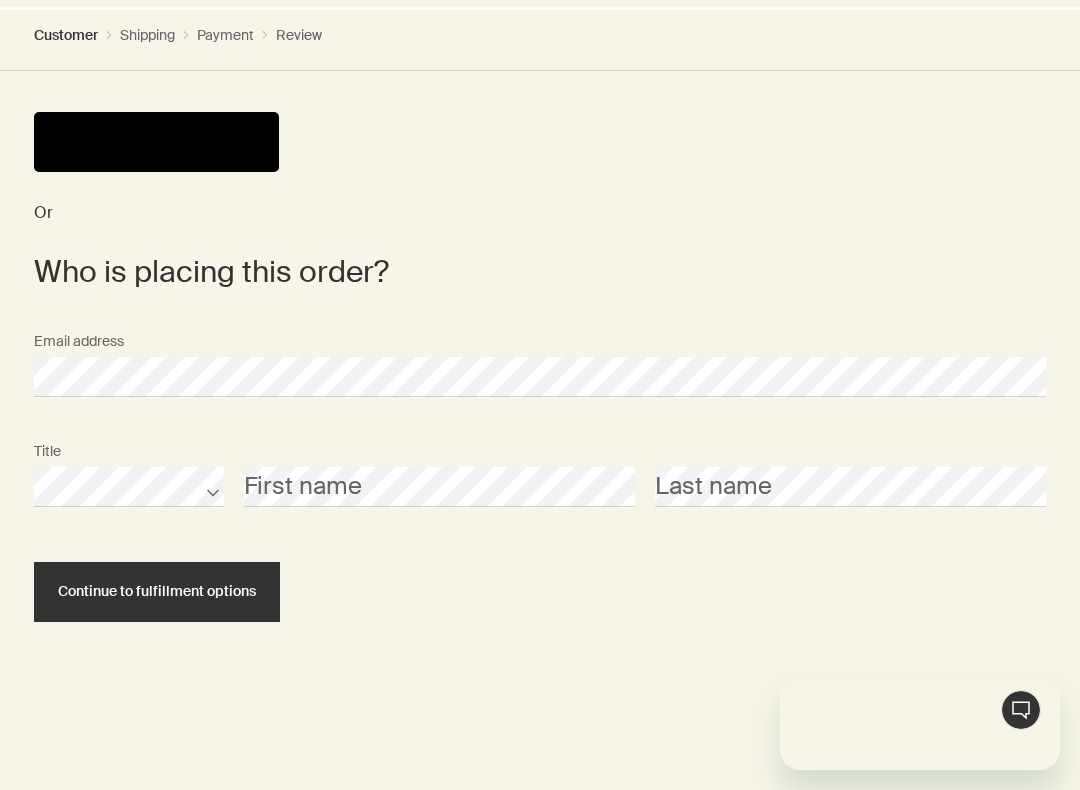 scroll, scrollTop: 0, scrollLeft: 0, axis: both 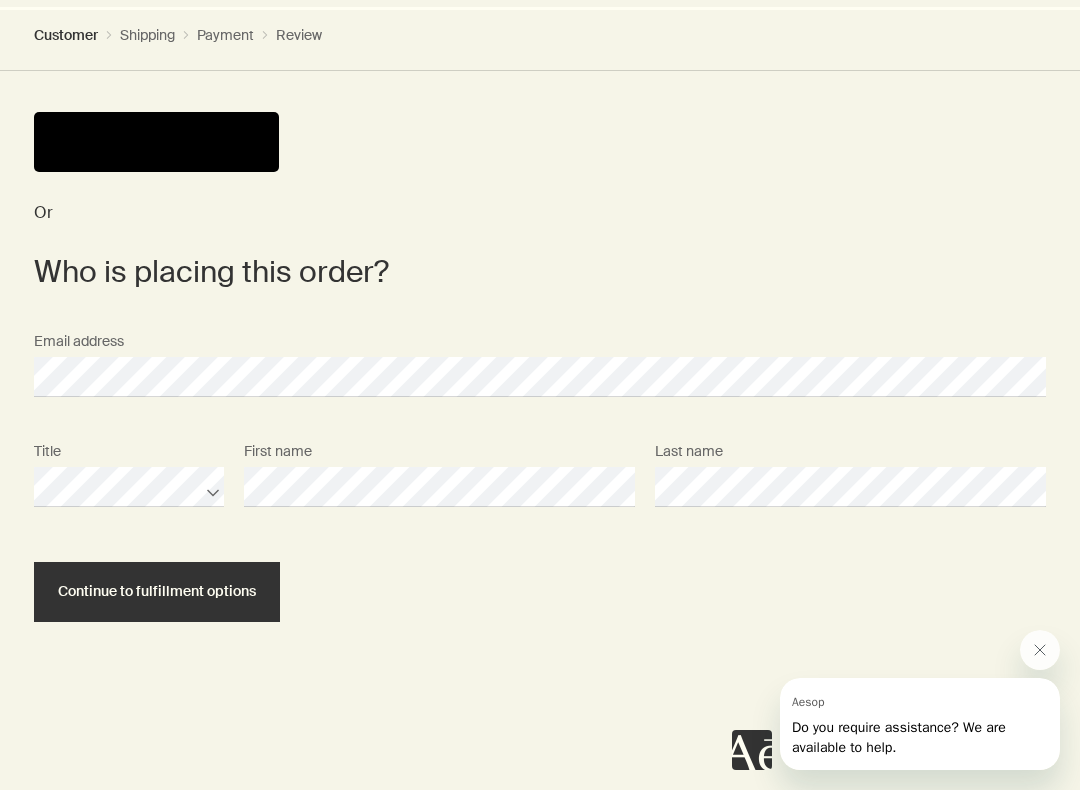 click at bounding box center [1040, 650] 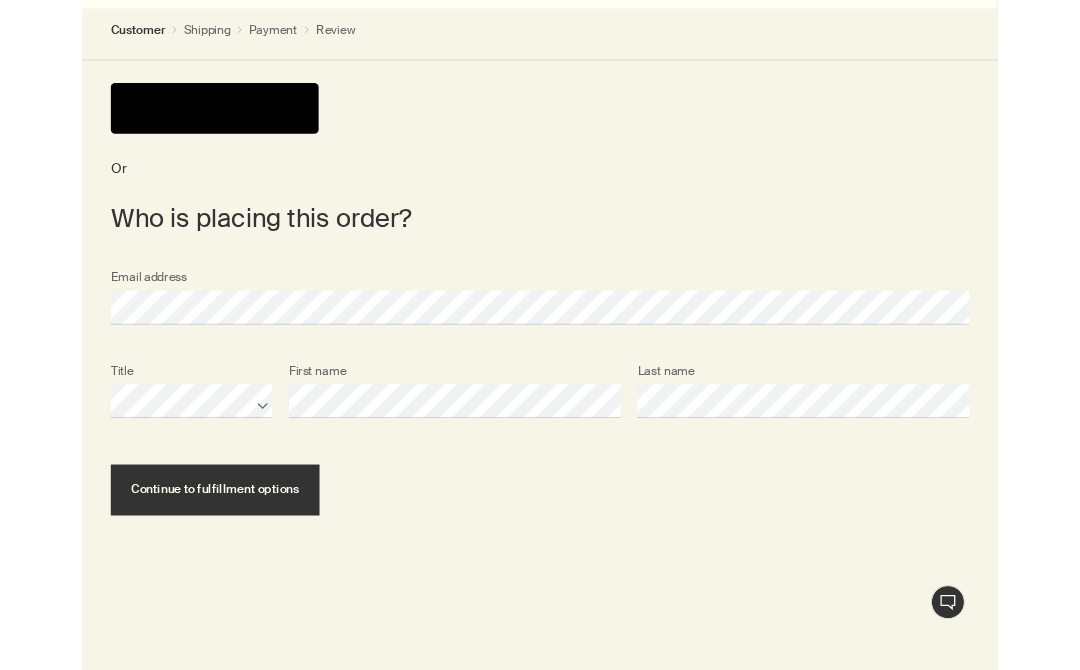 scroll, scrollTop: 688, scrollLeft: 0, axis: vertical 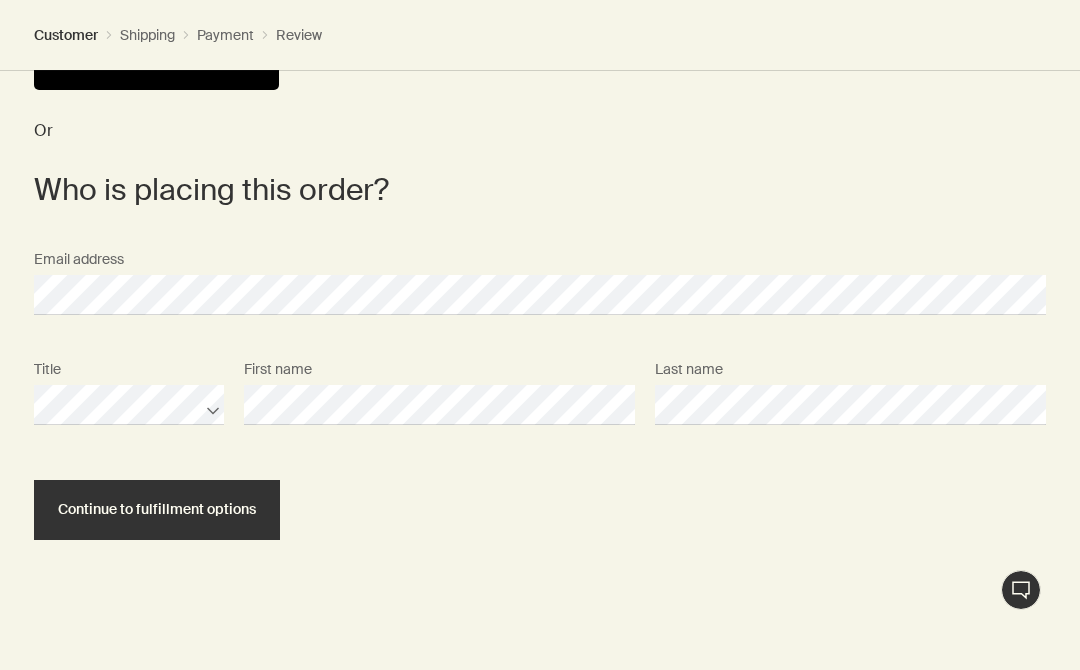 click on "Continue to fulfillment options" at bounding box center [157, 510] 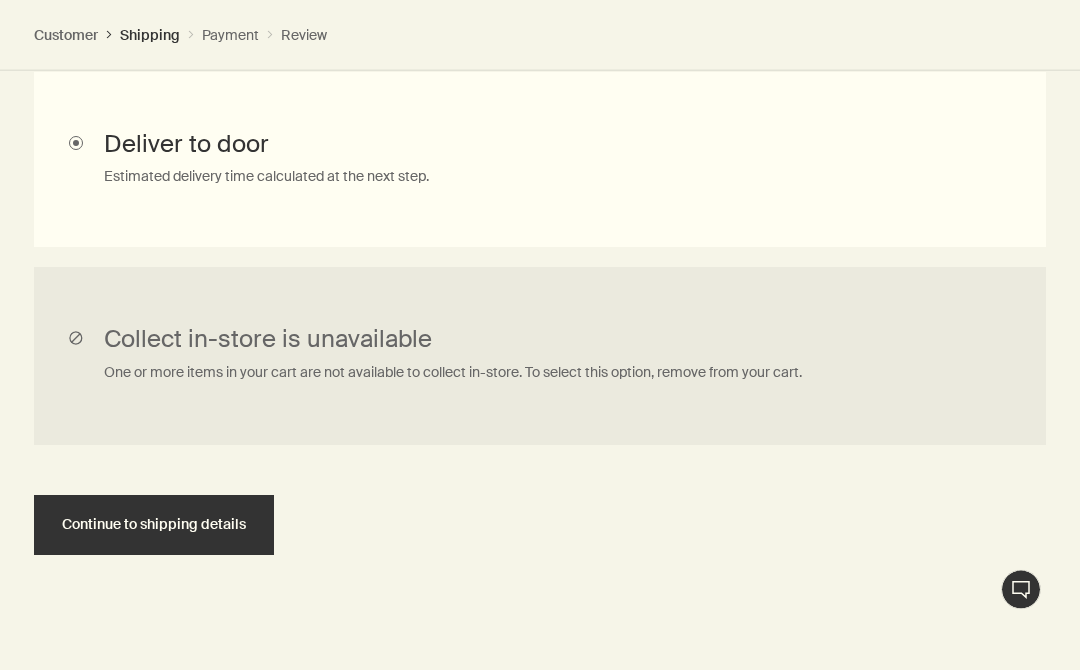 scroll, scrollTop: 1166, scrollLeft: 0, axis: vertical 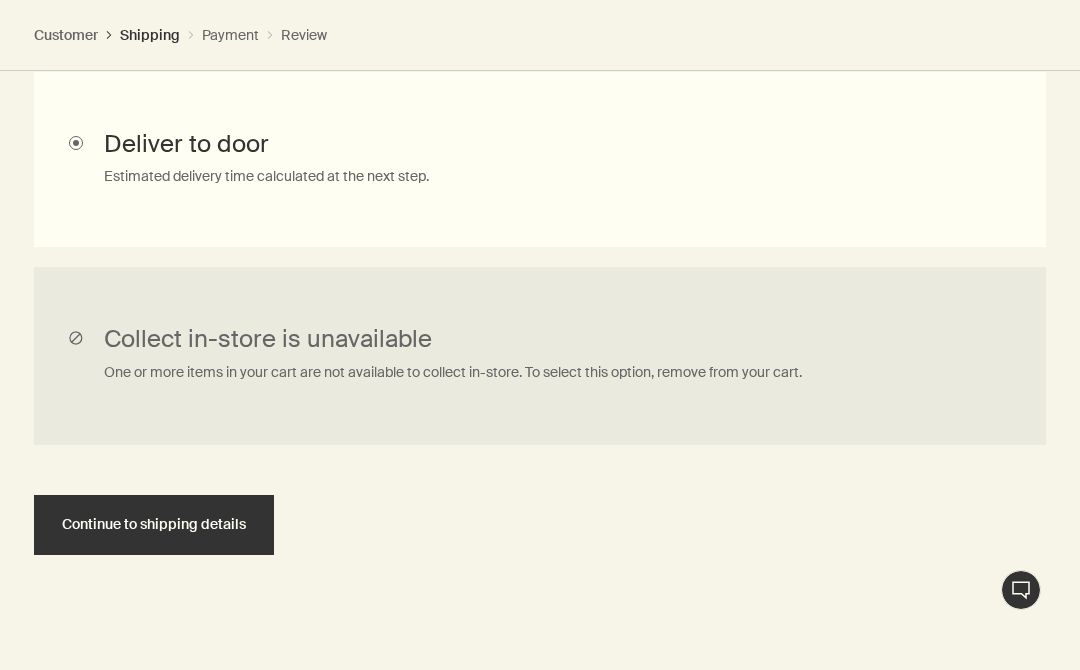 click on "Continue to shipping details" at bounding box center (154, 524) 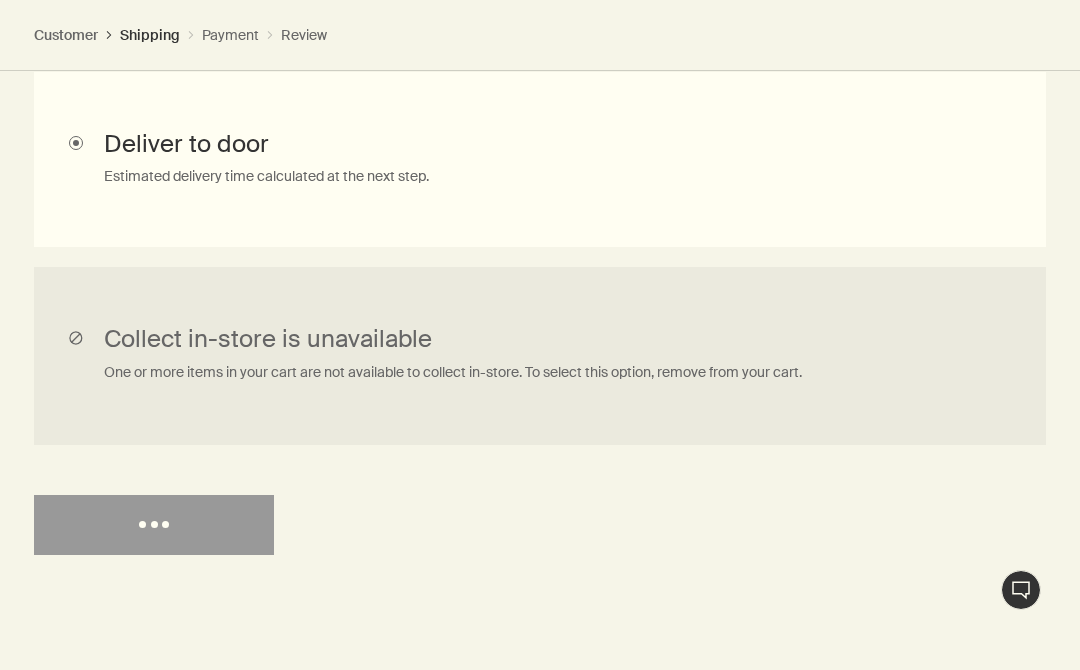 scroll, scrollTop: 0, scrollLeft: 0, axis: both 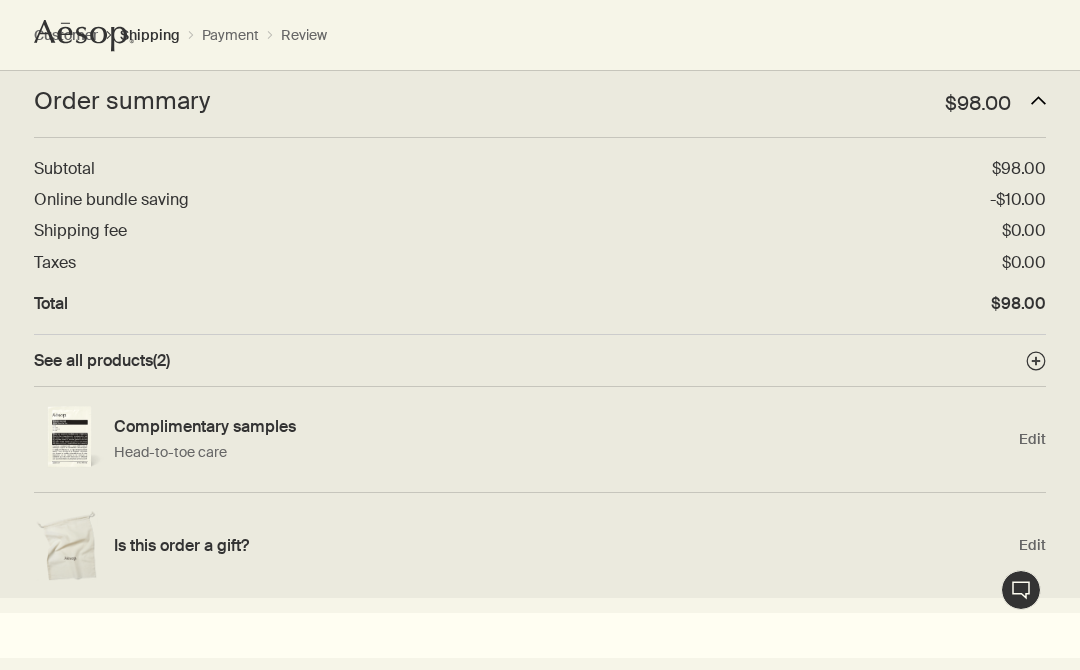 select on "US" 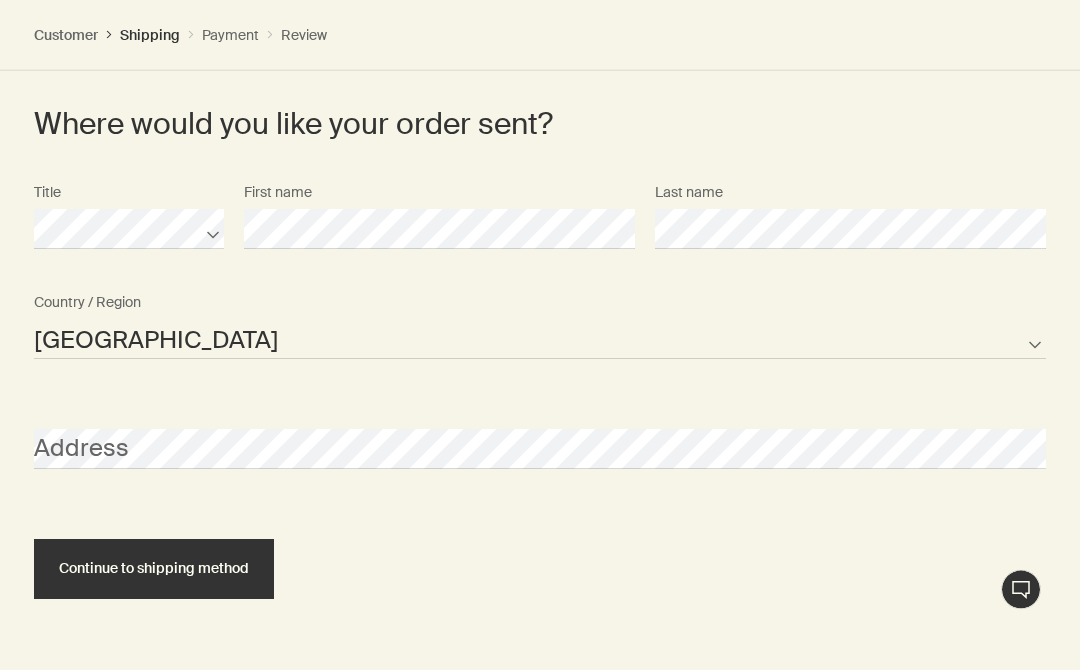 scroll, scrollTop: 1539, scrollLeft: 0, axis: vertical 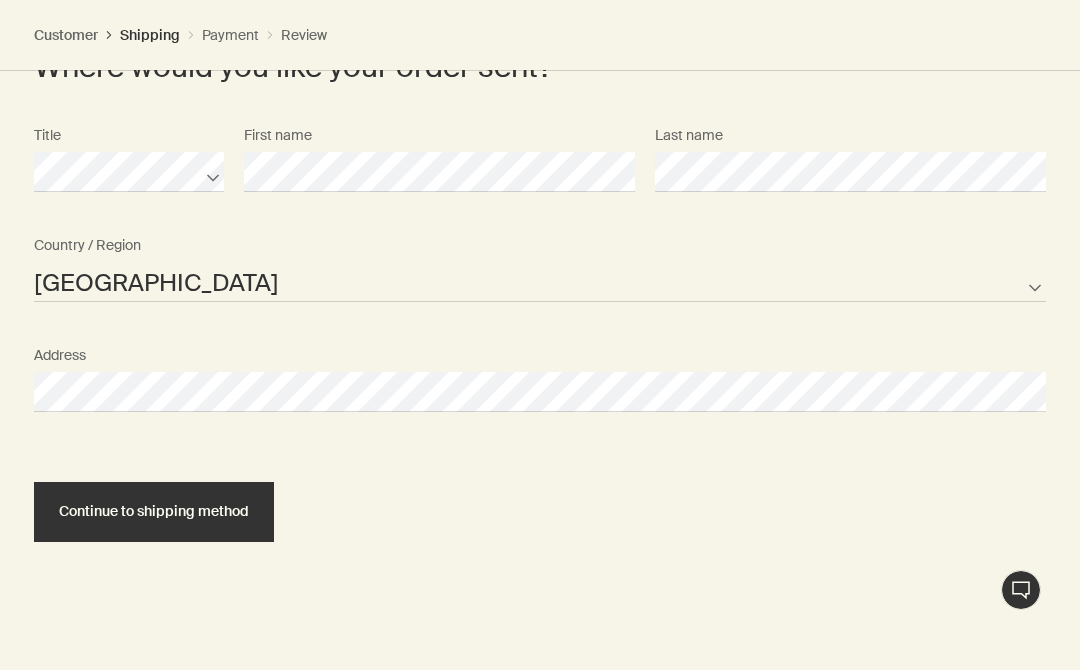 select on "US" 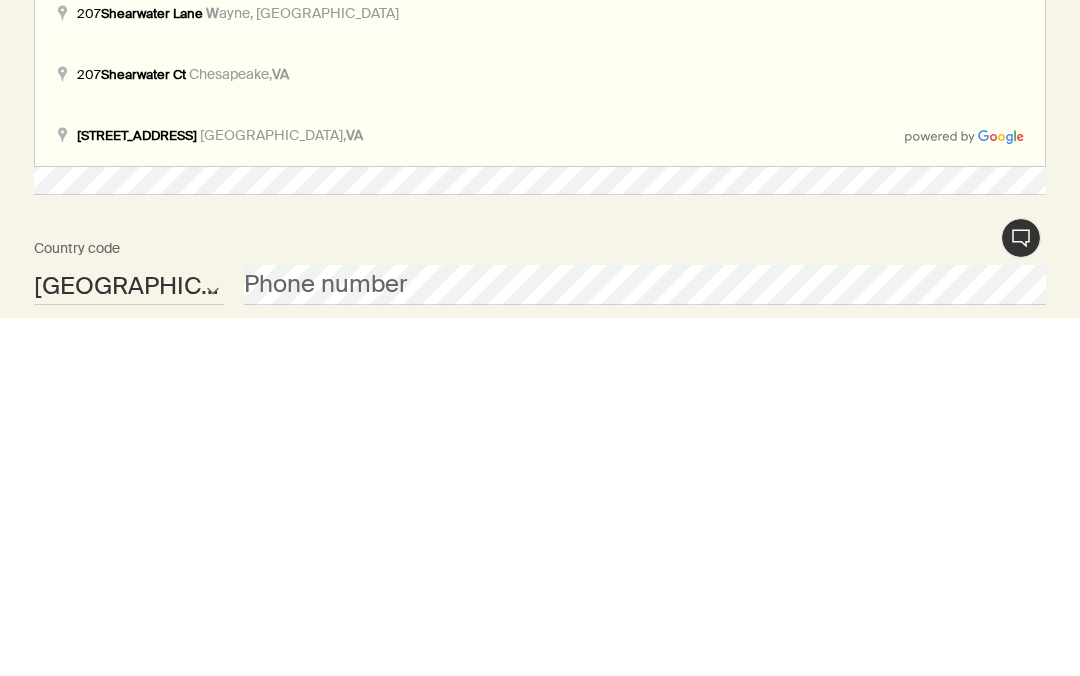 scroll, scrollTop: 1731, scrollLeft: 0, axis: vertical 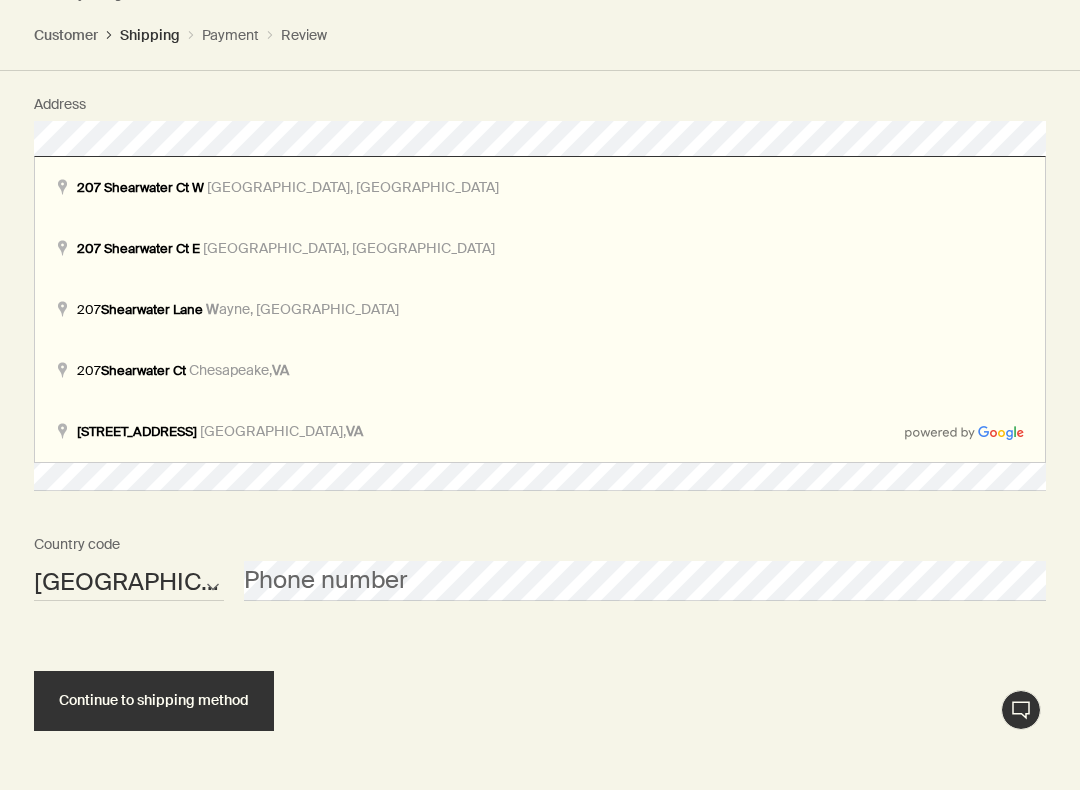 click on "Phone number" at bounding box center [645, 563] 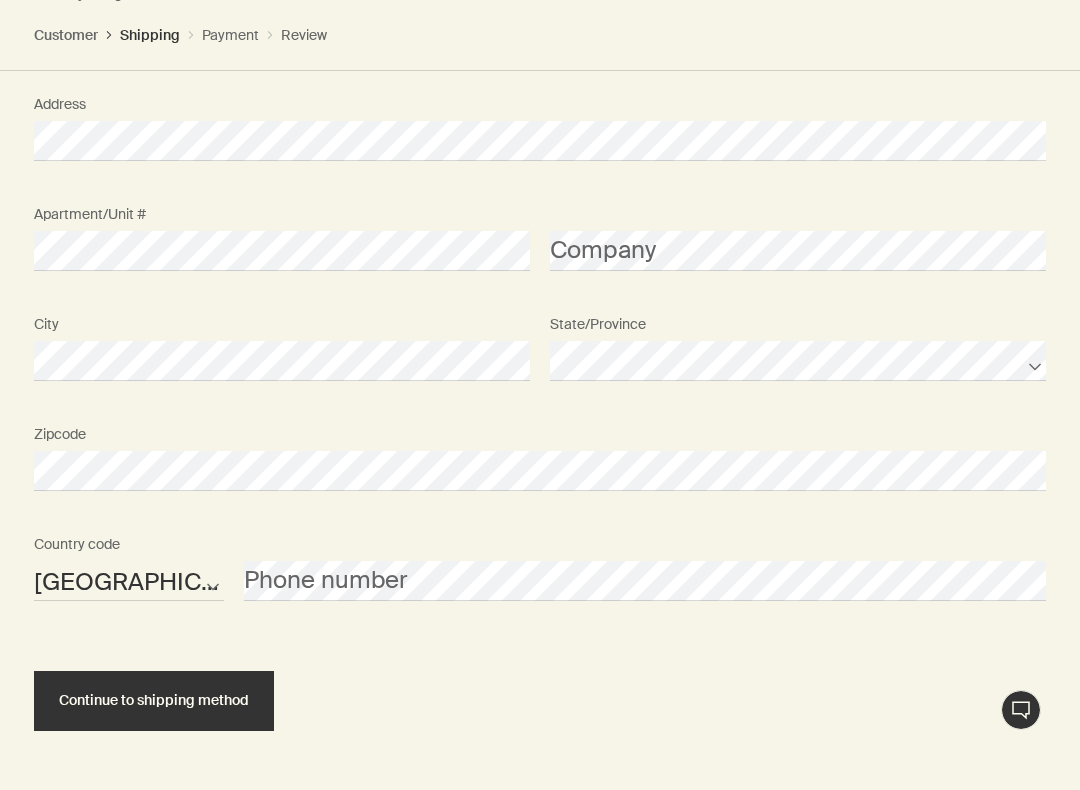 click on "Continue to shipping method" at bounding box center (154, 700) 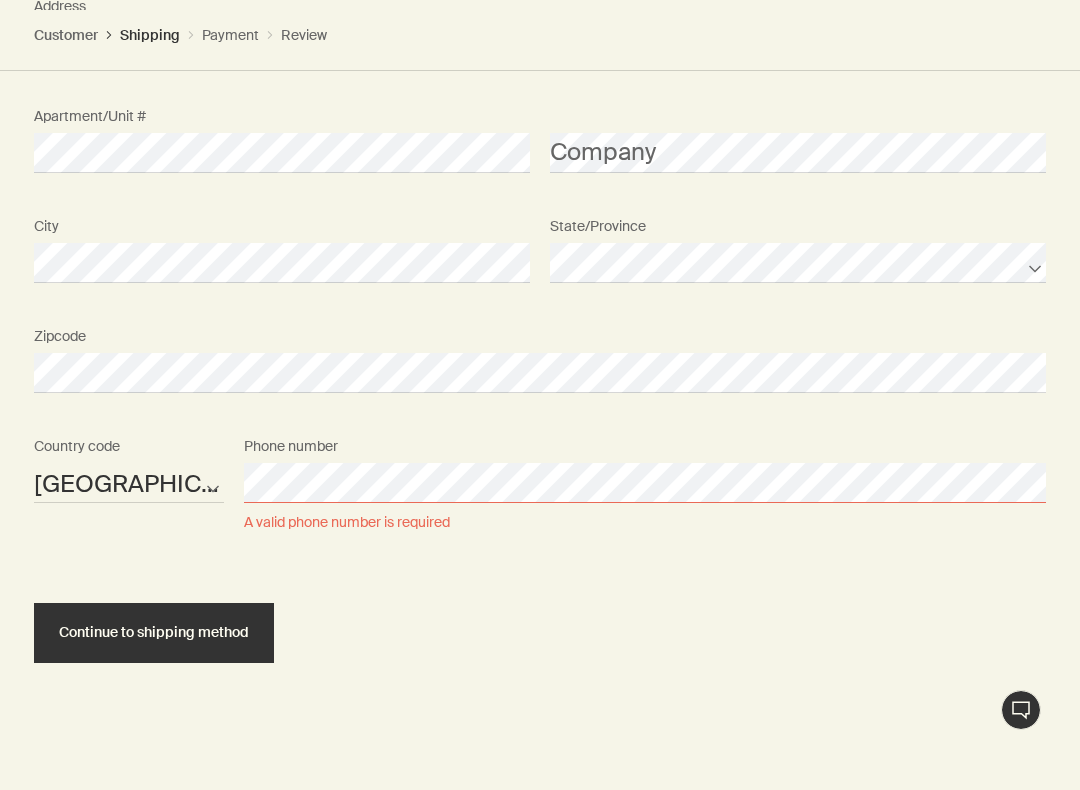 scroll, scrollTop: 1859, scrollLeft: 0, axis: vertical 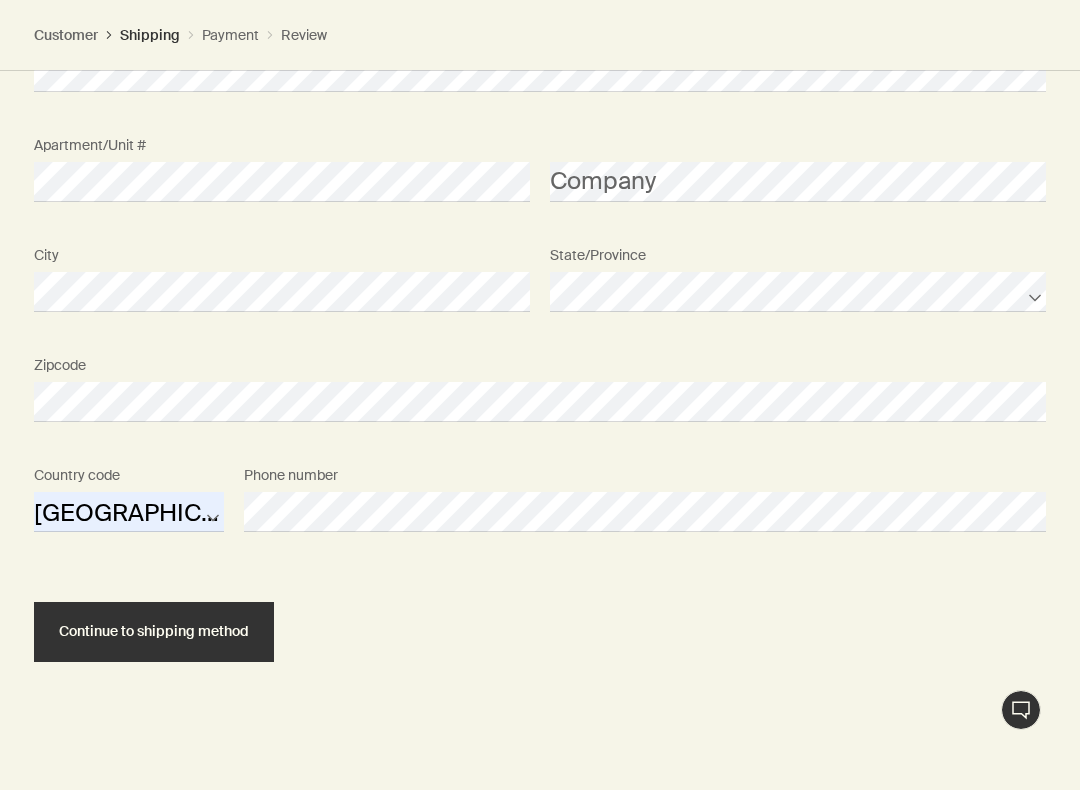 click on "Continue to shipping method" at bounding box center (154, 631) 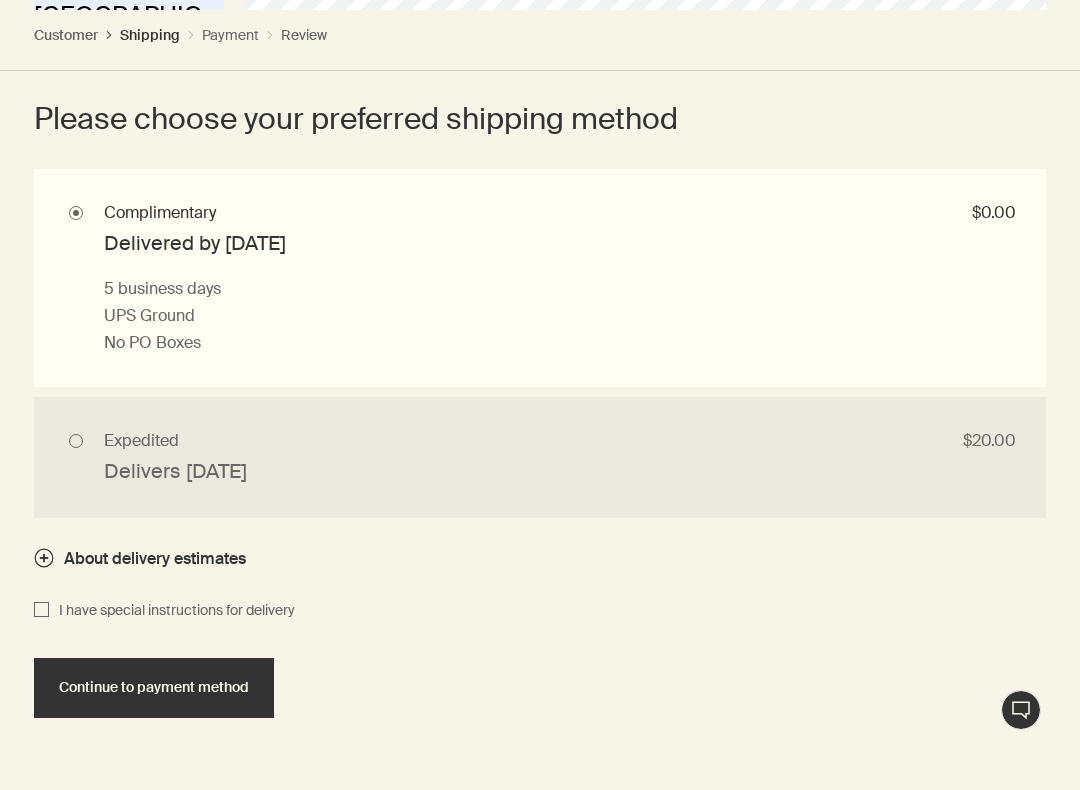 scroll, scrollTop: 2359, scrollLeft: 0, axis: vertical 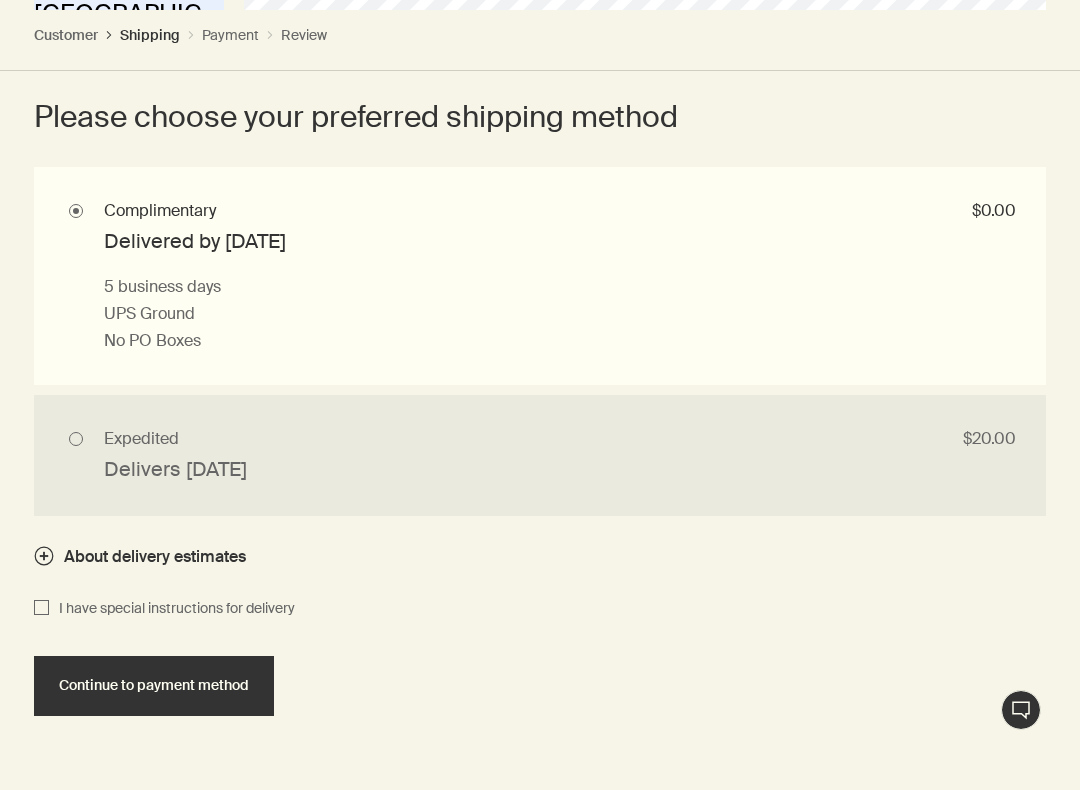 click on "Continue to payment method" at bounding box center [154, 685] 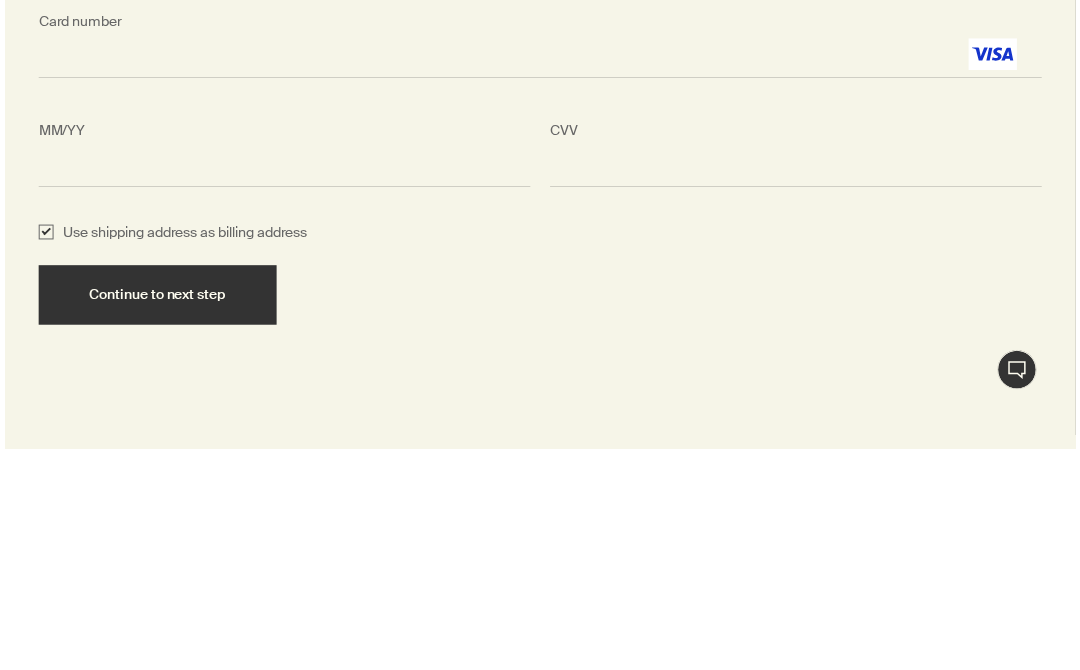 scroll, scrollTop: 2420, scrollLeft: 0, axis: vertical 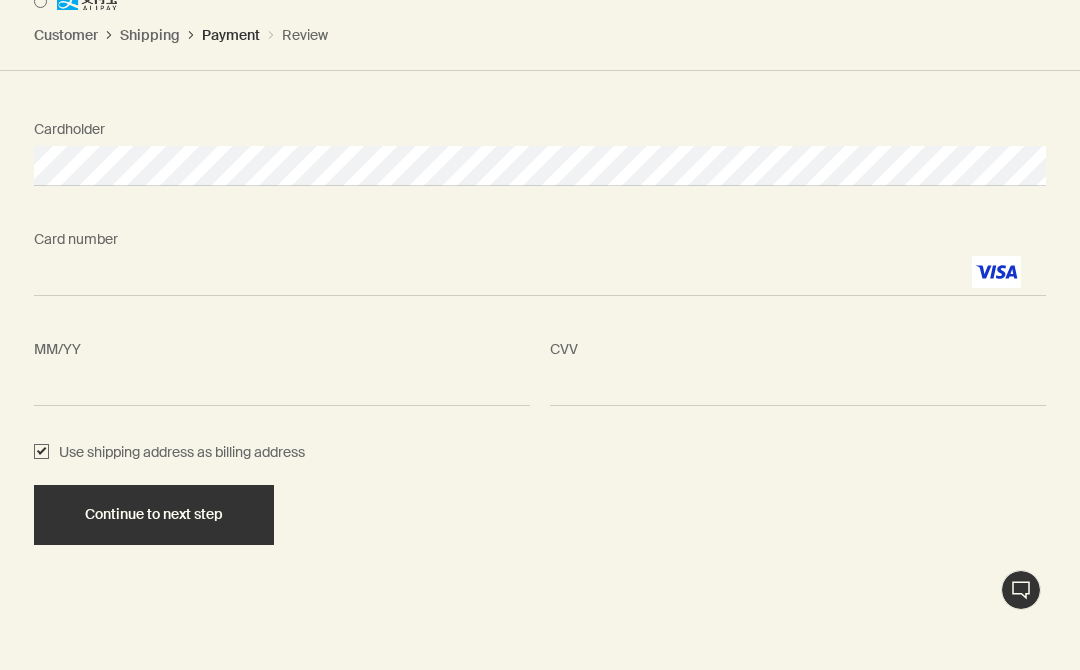 click on "Continue to next step" at bounding box center [154, 514] 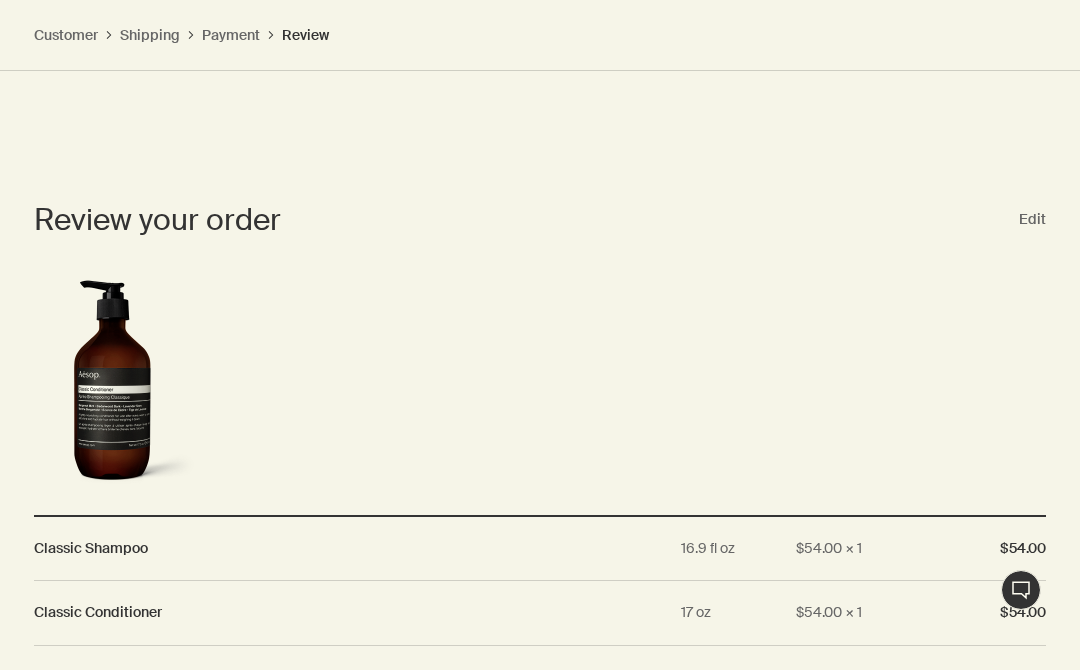 scroll, scrollTop: 2320, scrollLeft: 0, axis: vertical 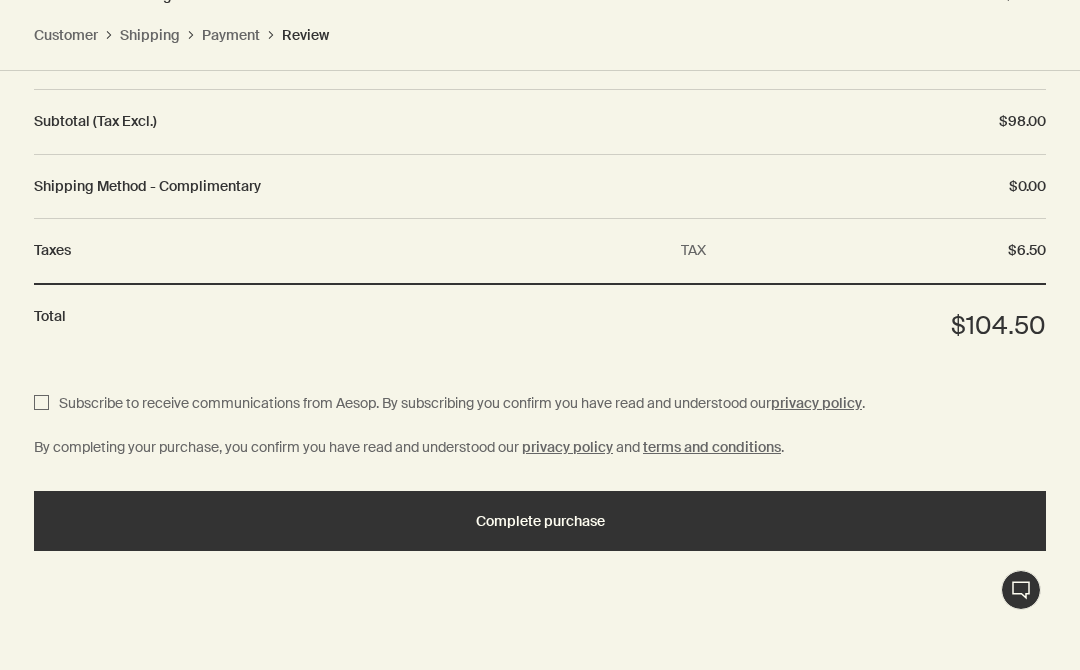 click on "Subscribe to receive communications from Aesop. By subscribing you confirm you have read and understood our   privacy policy ." at bounding box center [457, 404] 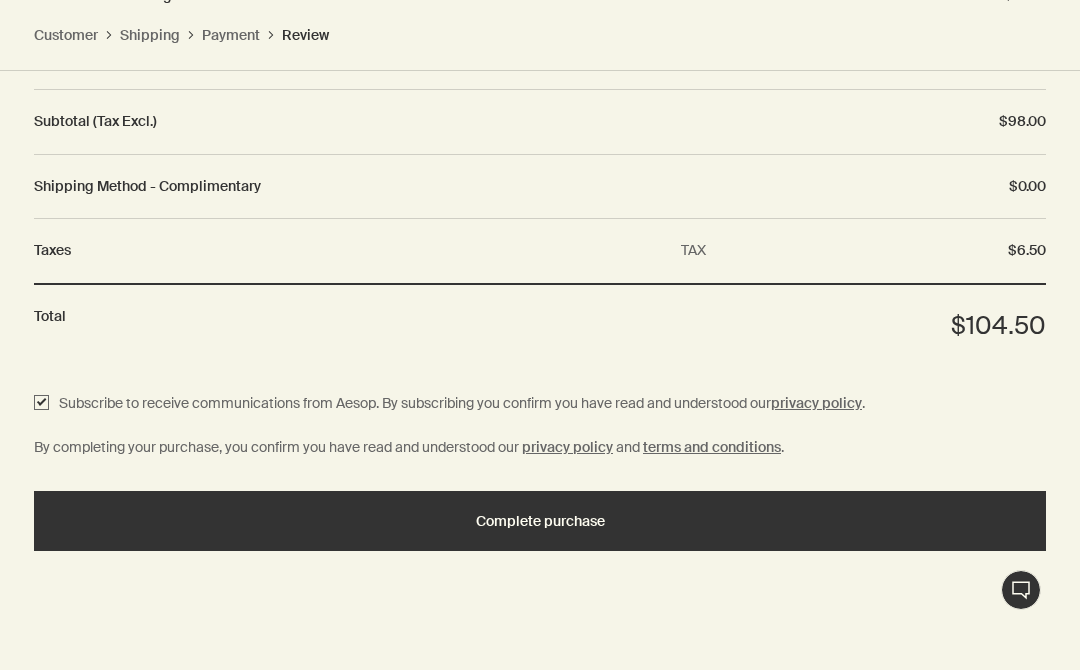 click on "Subscribe to receive communications from Aesop. By subscribing you confirm you have read and understood our   privacy policy ." at bounding box center [41, 404] 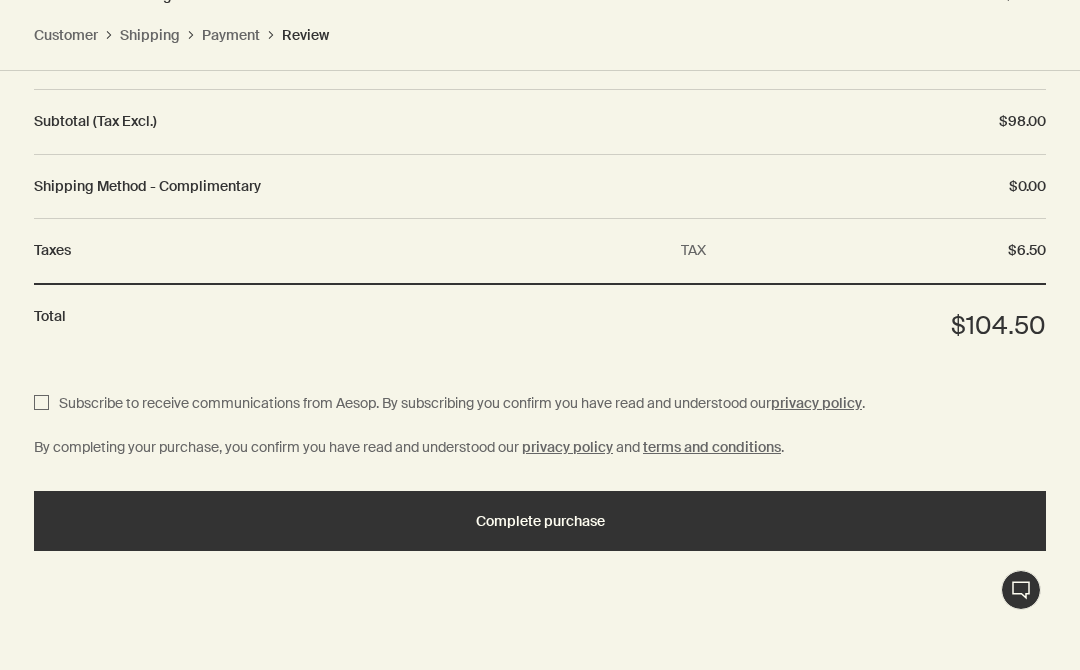 click on "Complete purchase" at bounding box center [540, 521] 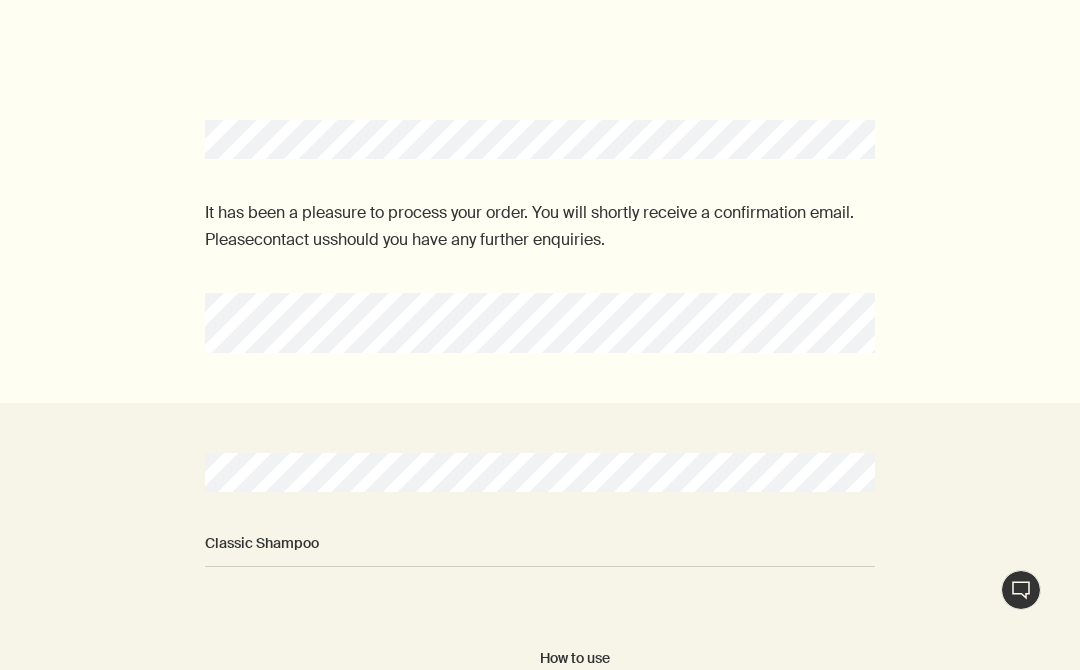 scroll, scrollTop: 0, scrollLeft: 0, axis: both 